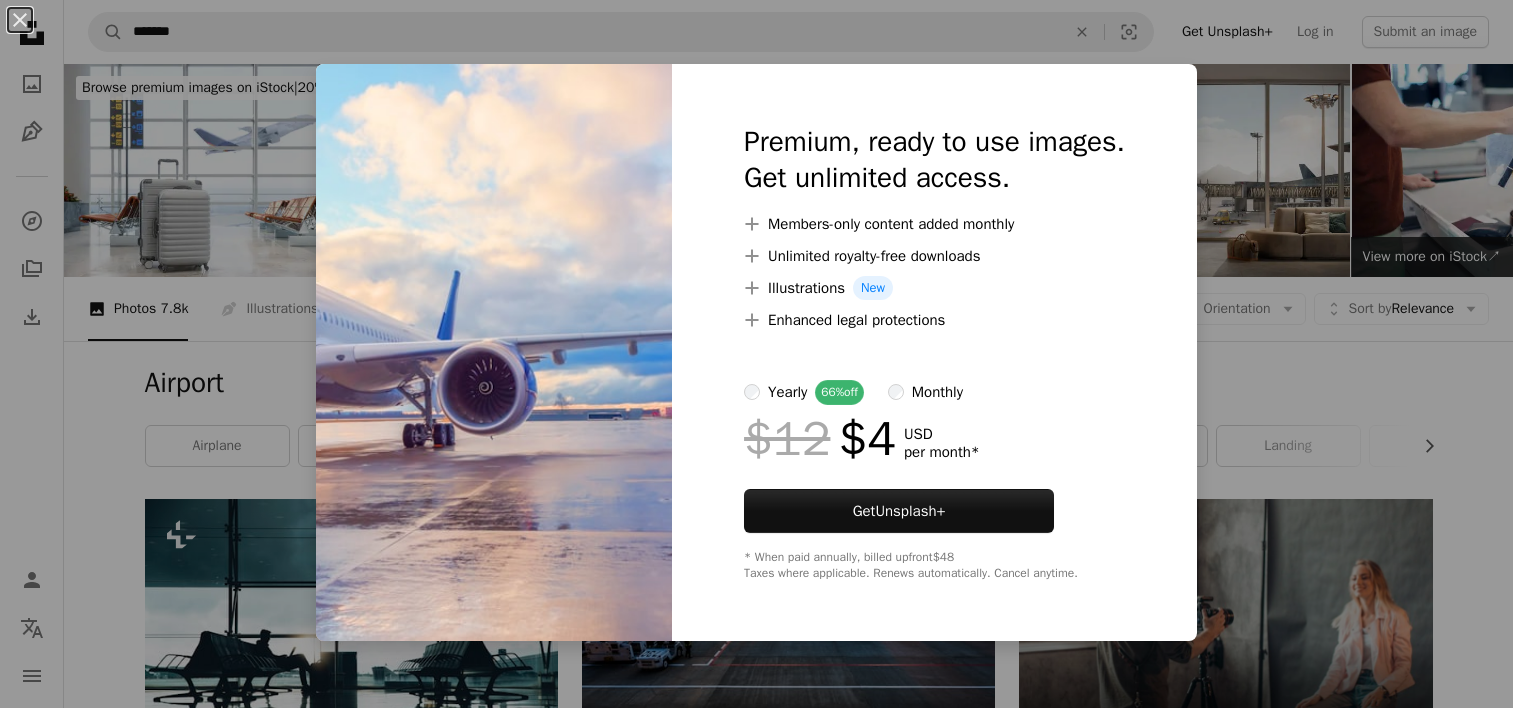 scroll, scrollTop: 2000, scrollLeft: 0, axis: vertical 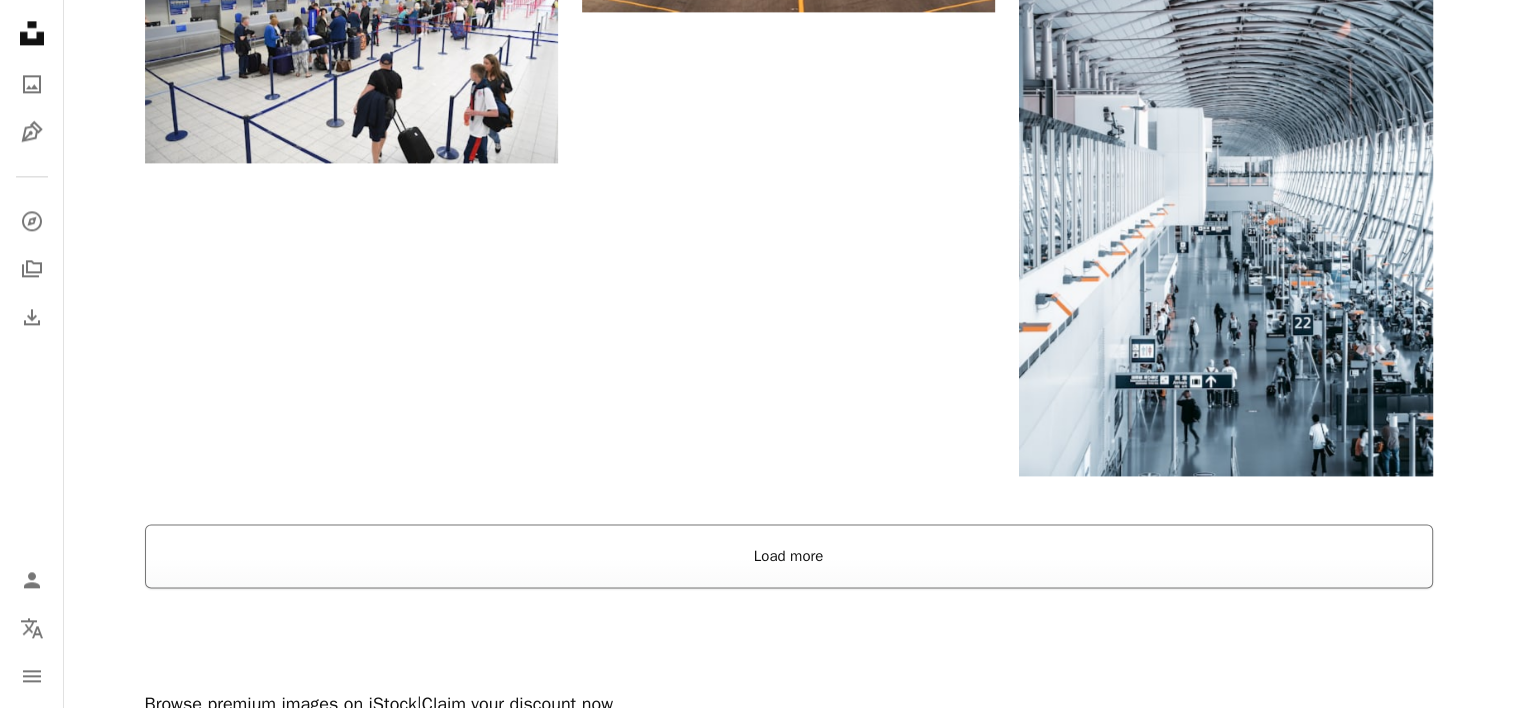 click on "Load more" at bounding box center [789, 556] 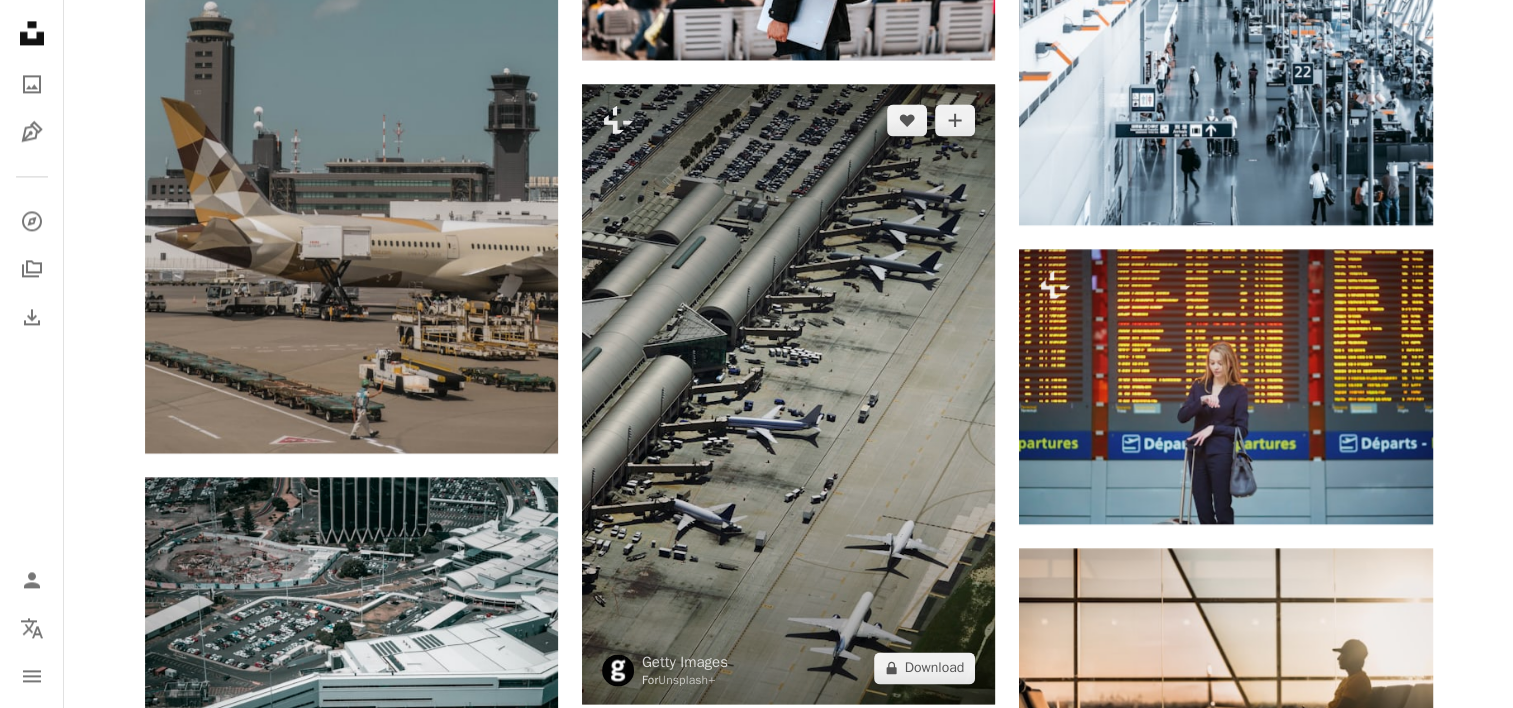 scroll, scrollTop: 3000, scrollLeft: 0, axis: vertical 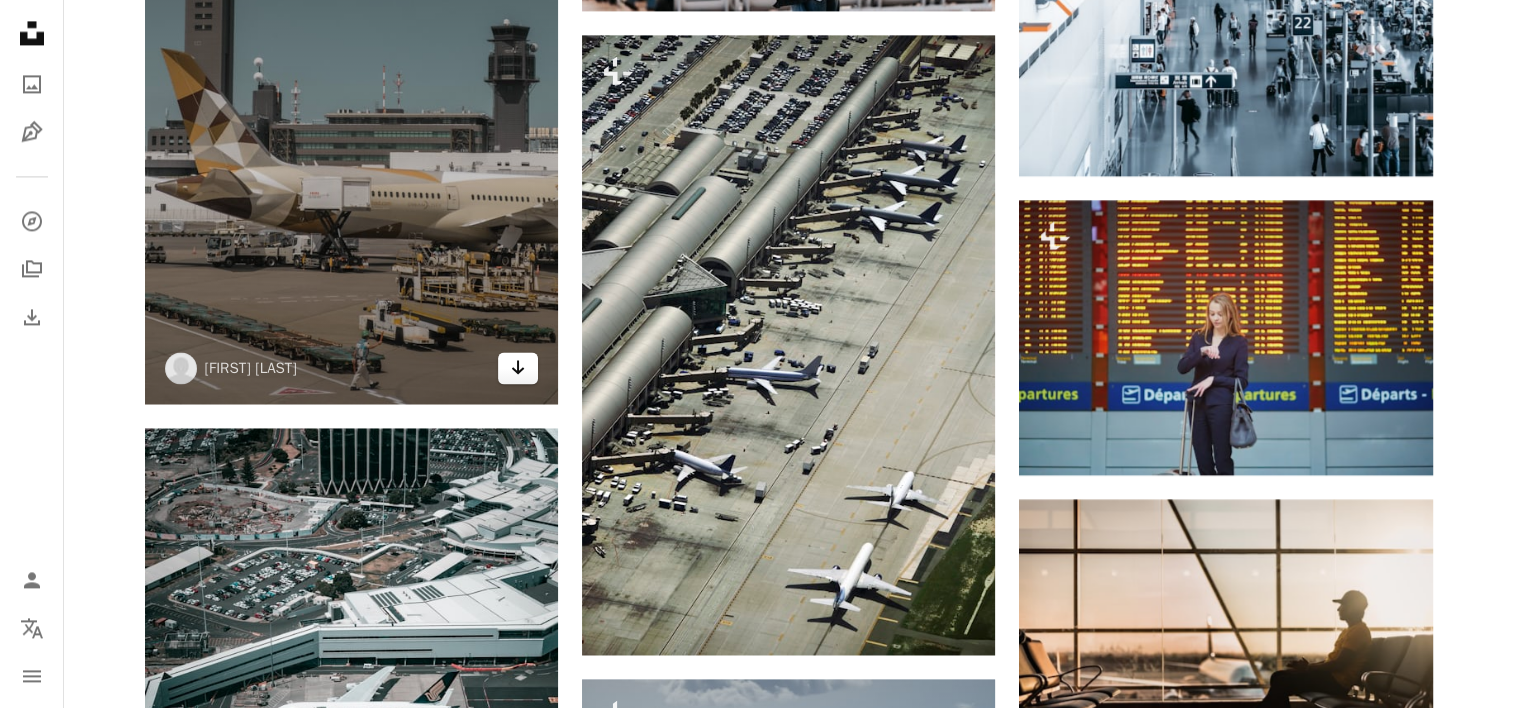 click on "Arrow pointing down" at bounding box center [518, 368] 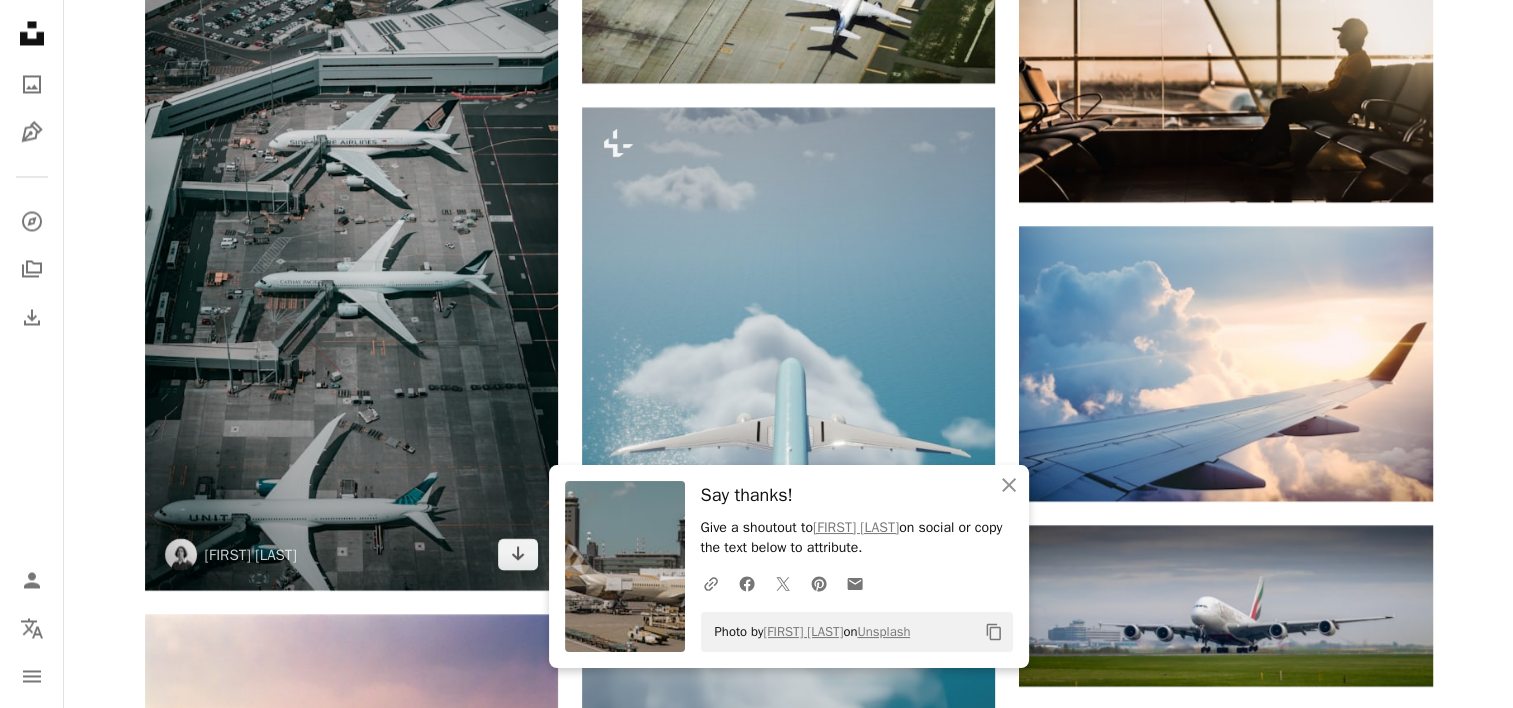 scroll, scrollTop: 3600, scrollLeft: 0, axis: vertical 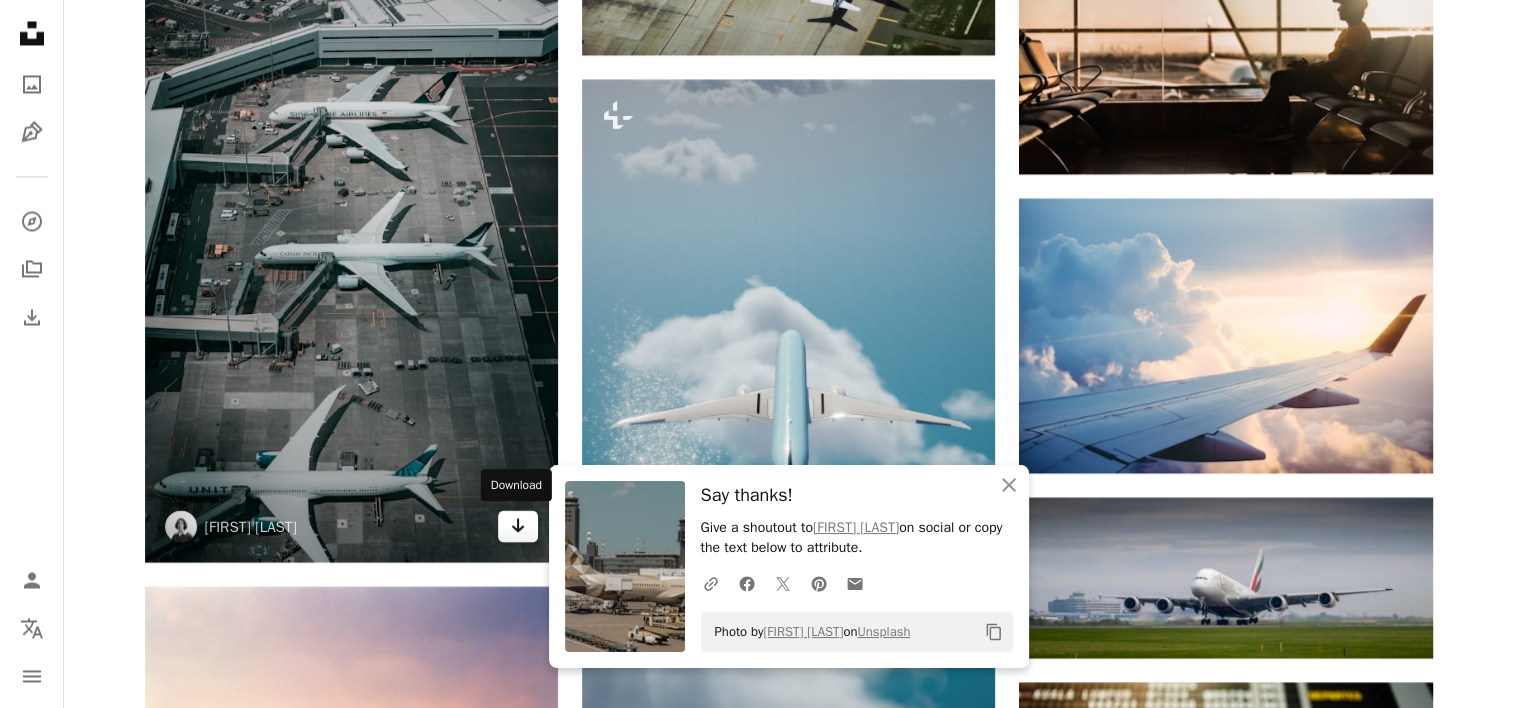 click on "Arrow pointing down" at bounding box center [518, 526] 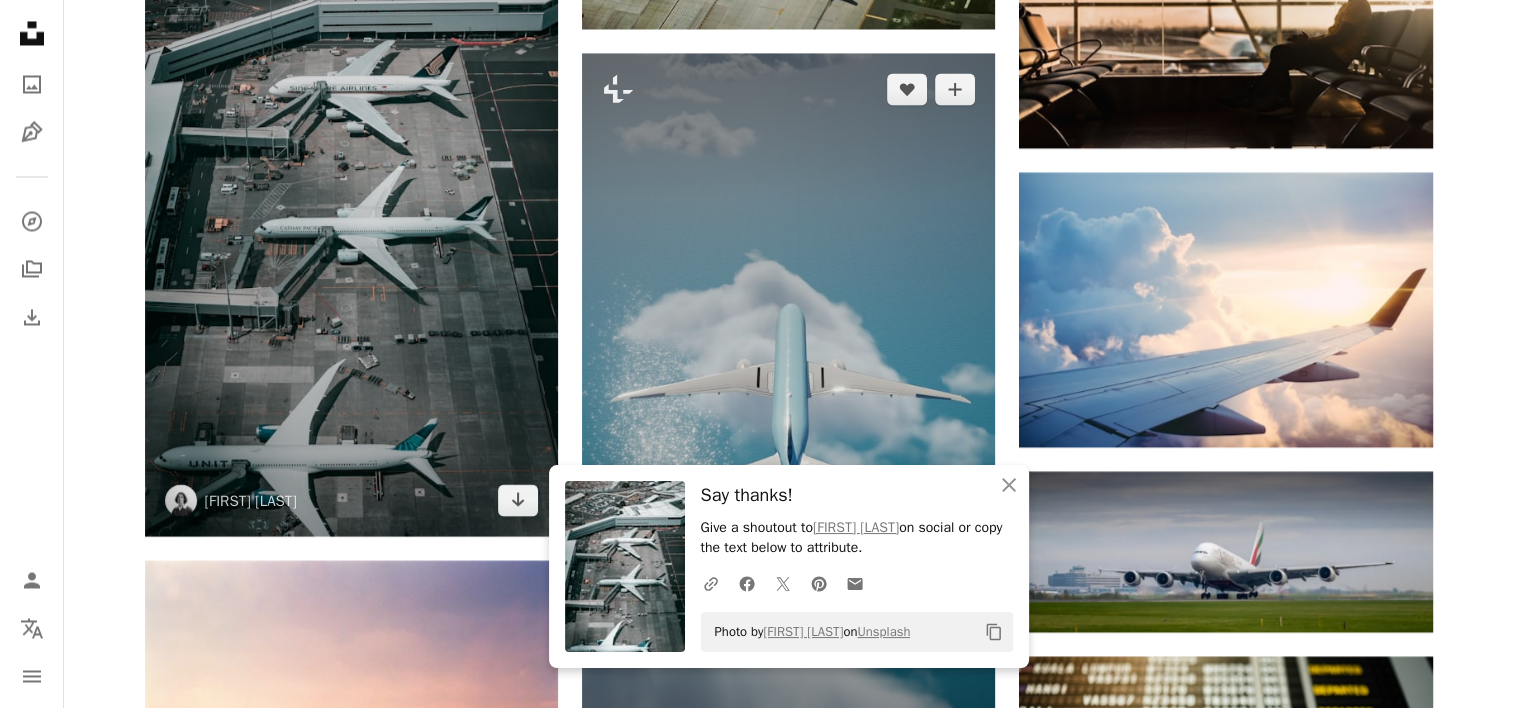 scroll, scrollTop: 3600, scrollLeft: 0, axis: vertical 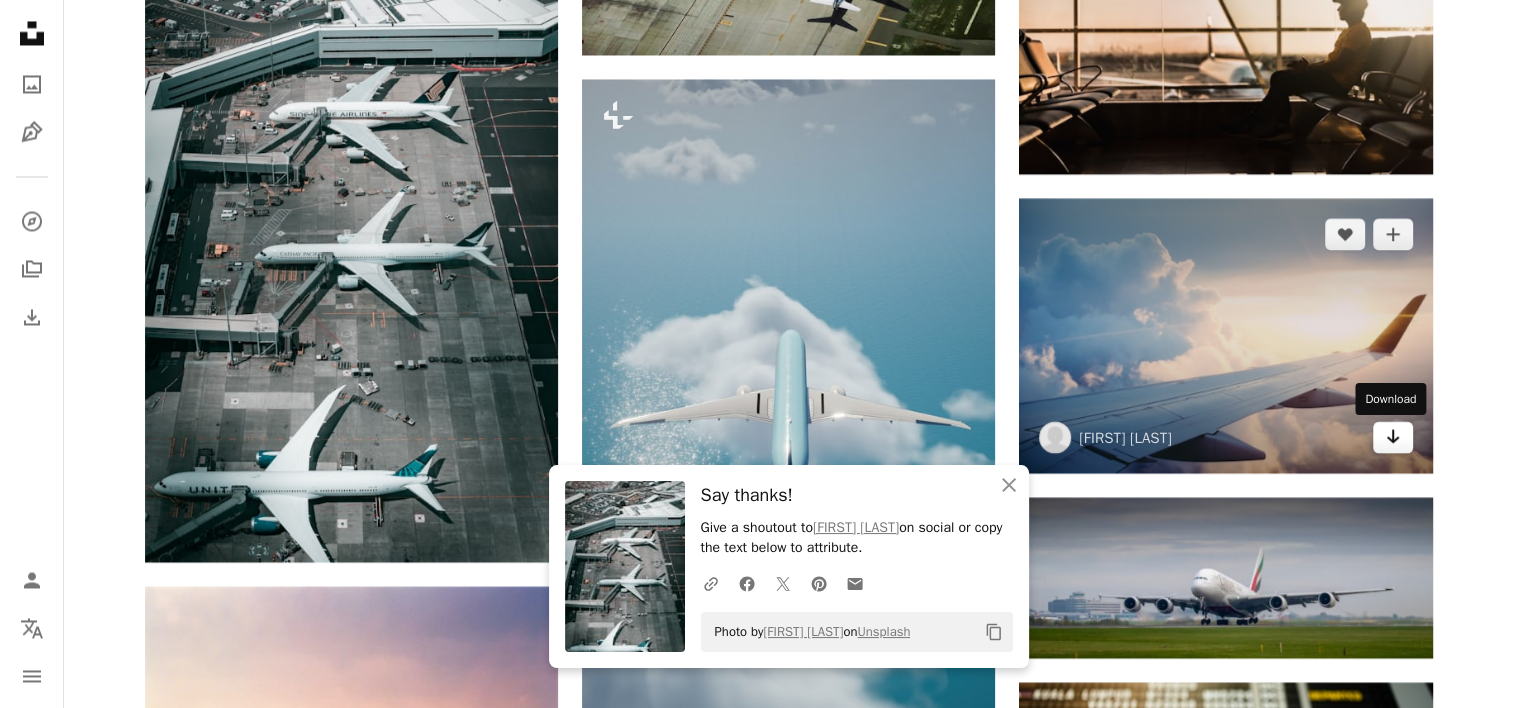 click on "Arrow pointing down" 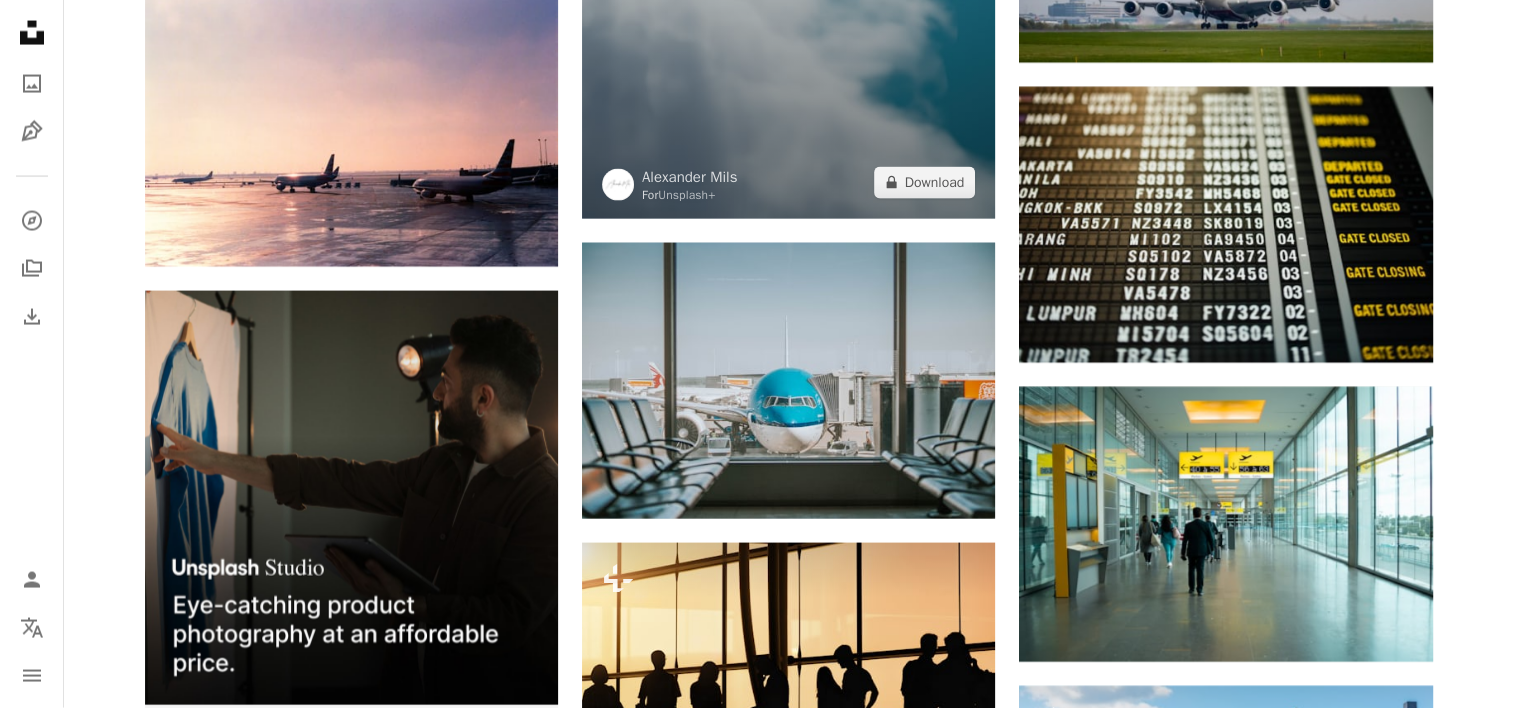 scroll, scrollTop: 4200, scrollLeft: 0, axis: vertical 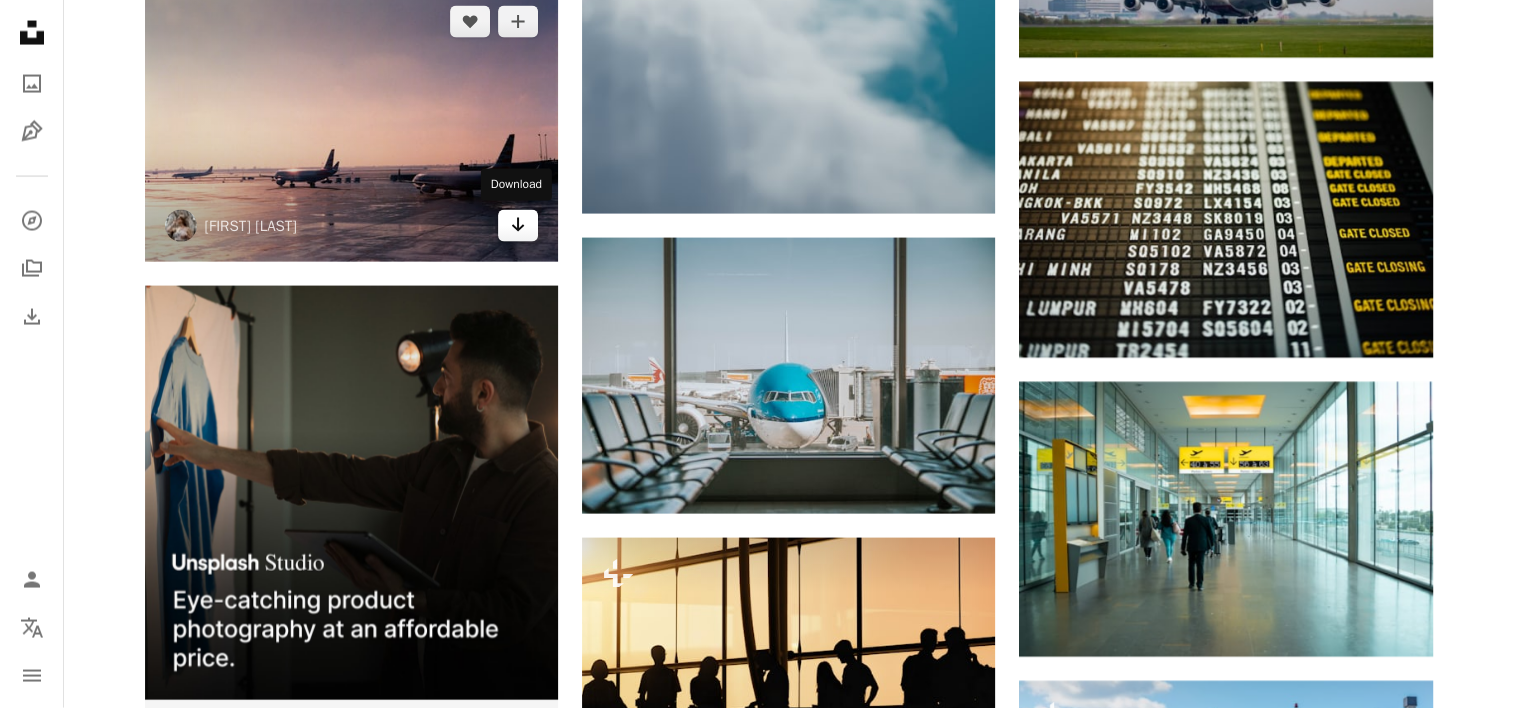 click on "Arrow pointing down" at bounding box center (518, 226) 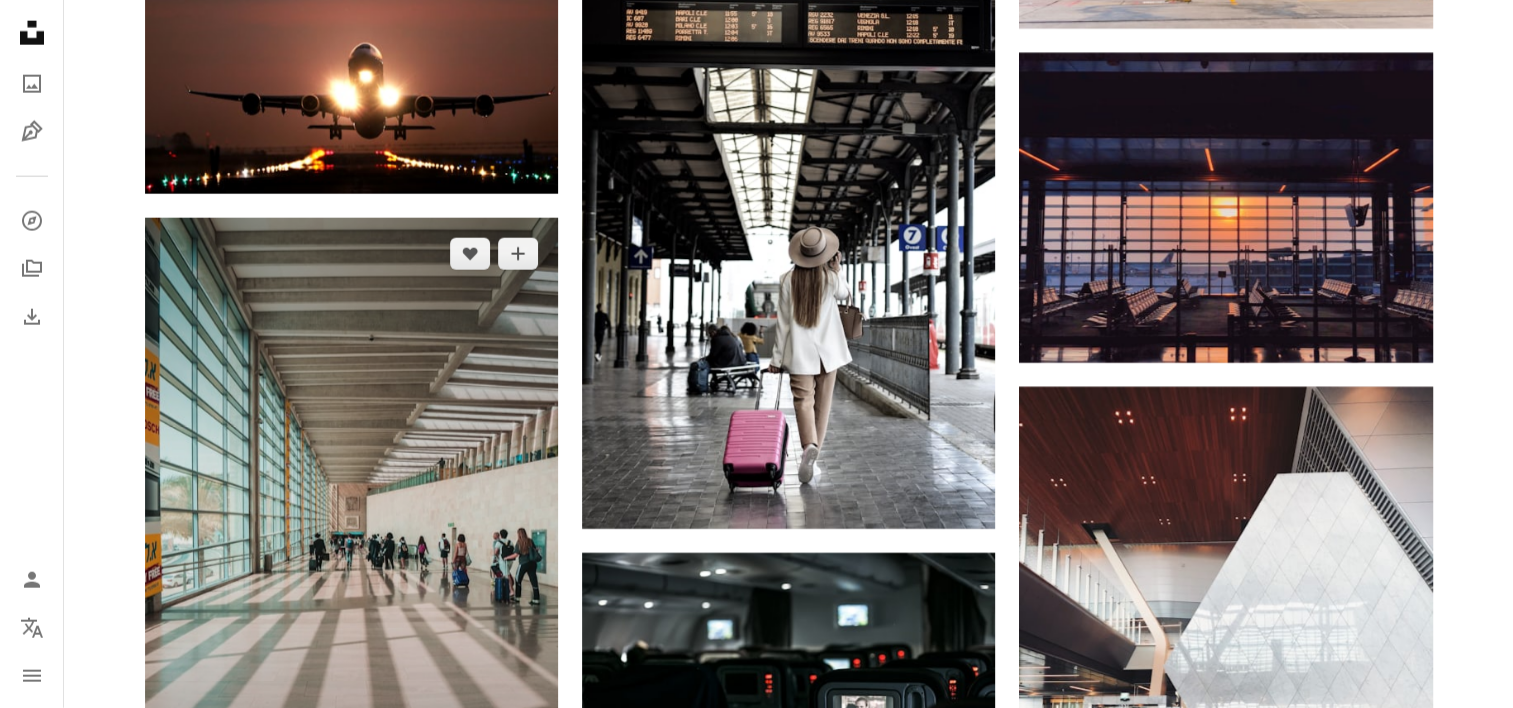 scroll, scrollTop: 5100, scrollLeft: 0, axis: vertical 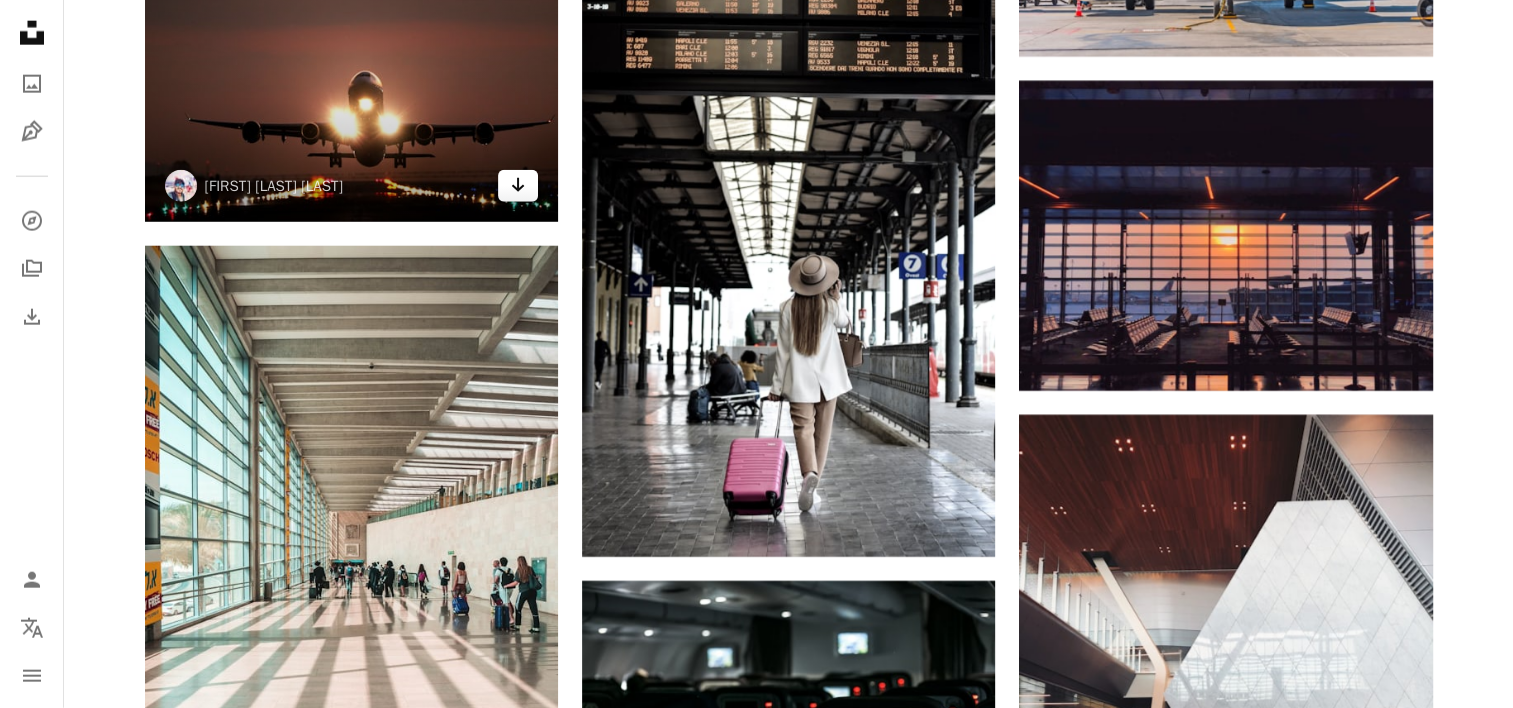 click on "Arrow pointing down" at bounding box center (518, 186) 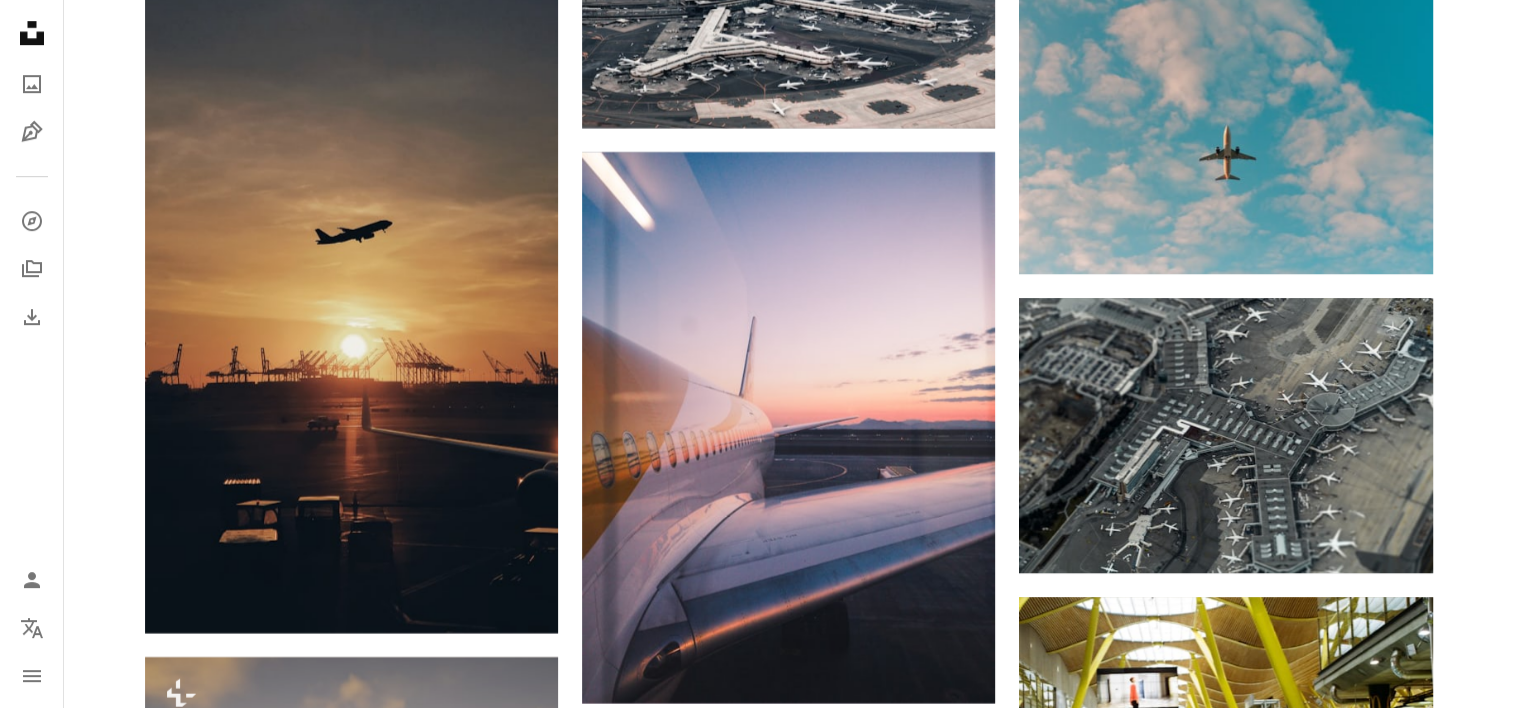 scroll, scrollTop: 8800, scrollLeft: 0, axis: vertical 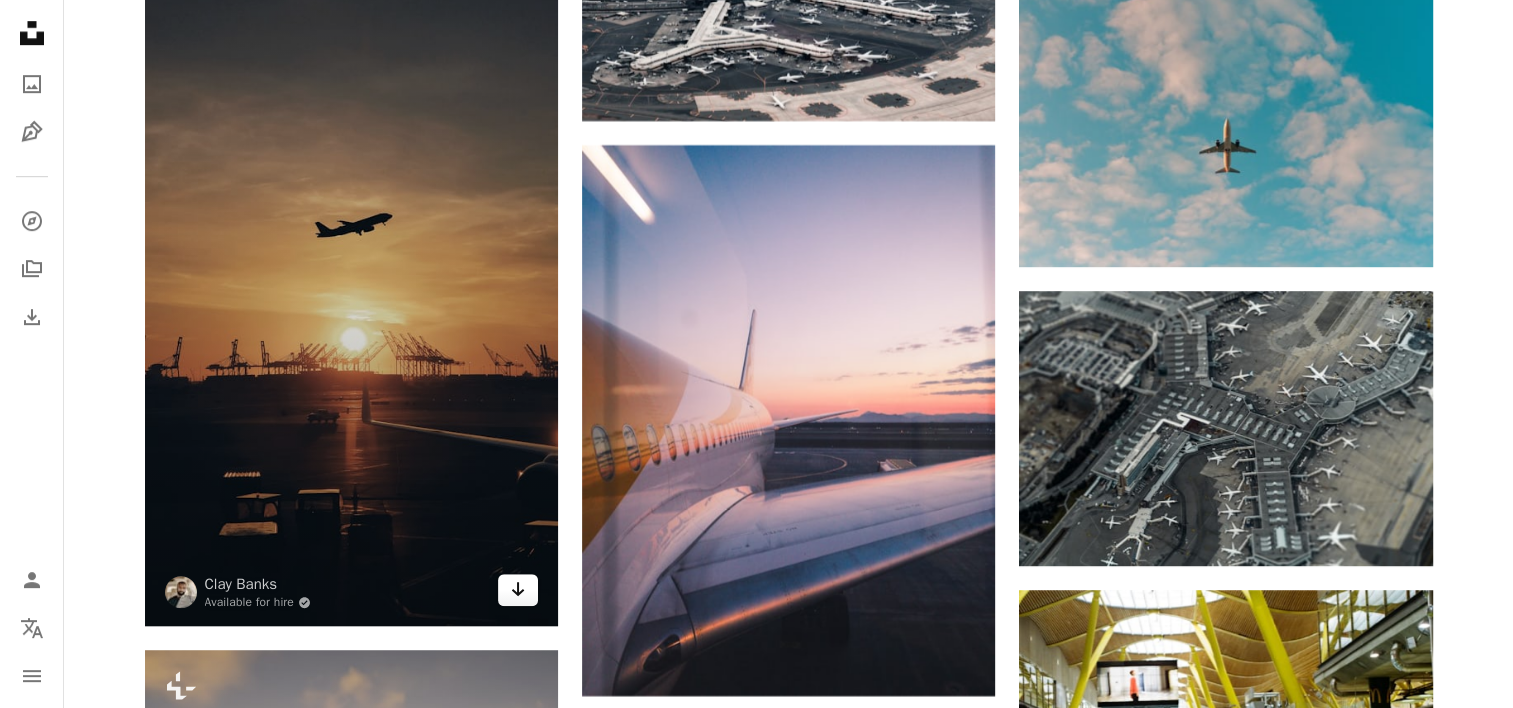 click on "Arrow pointing down" at bounding box center [518, 590] 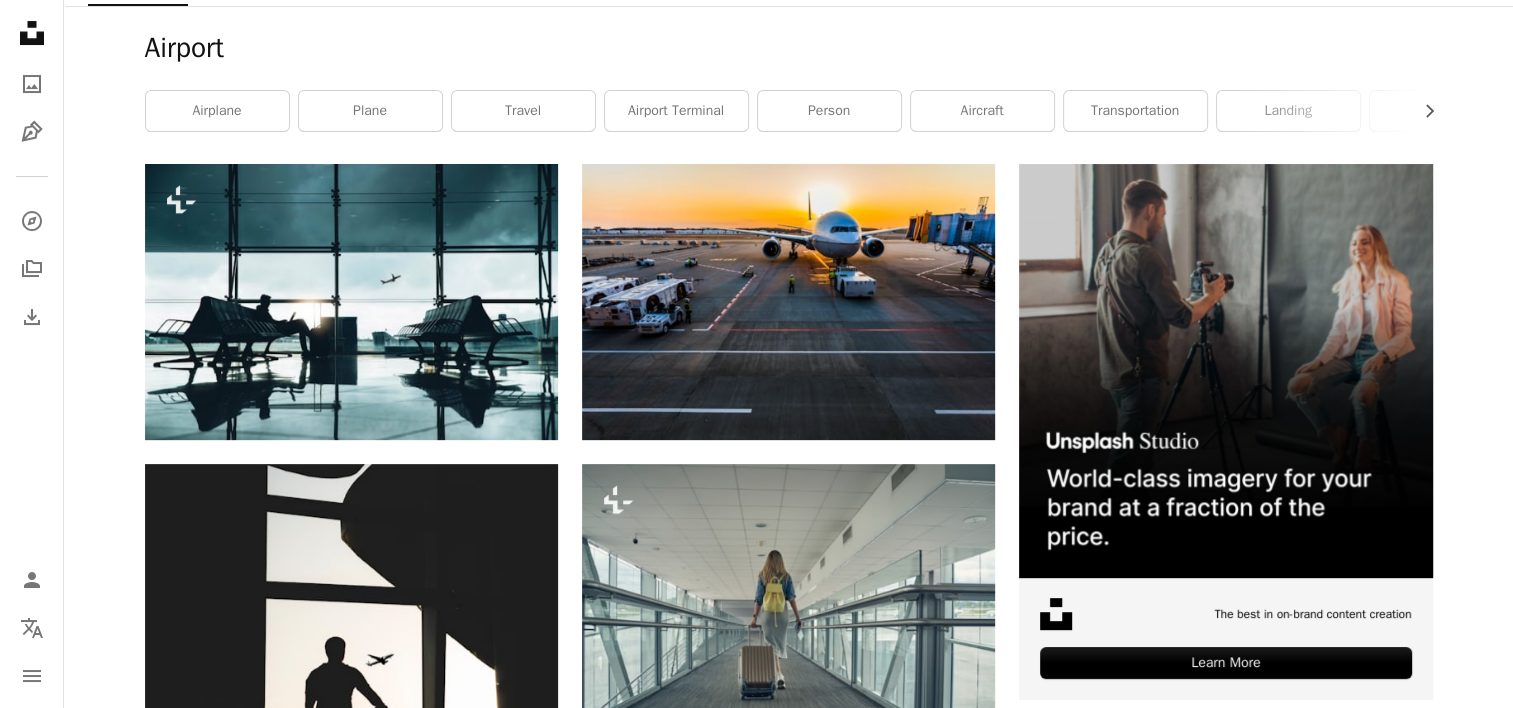 scroll, scrollTop: 0, scrollLeft: 0, axis: both 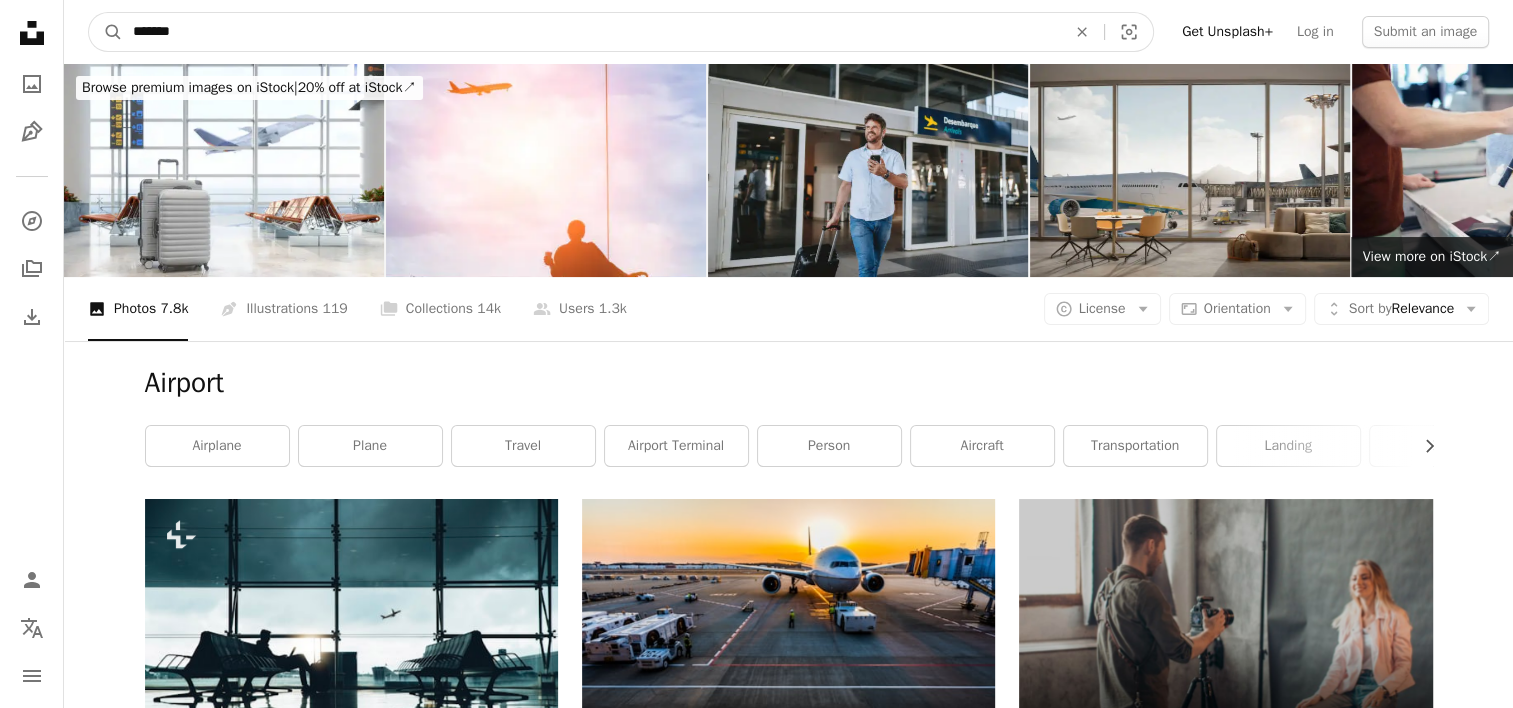 drag, startPoint x: 276, startPoint y: 34, endPoint x: 150, endPoint y: 41, distance: 126.1943 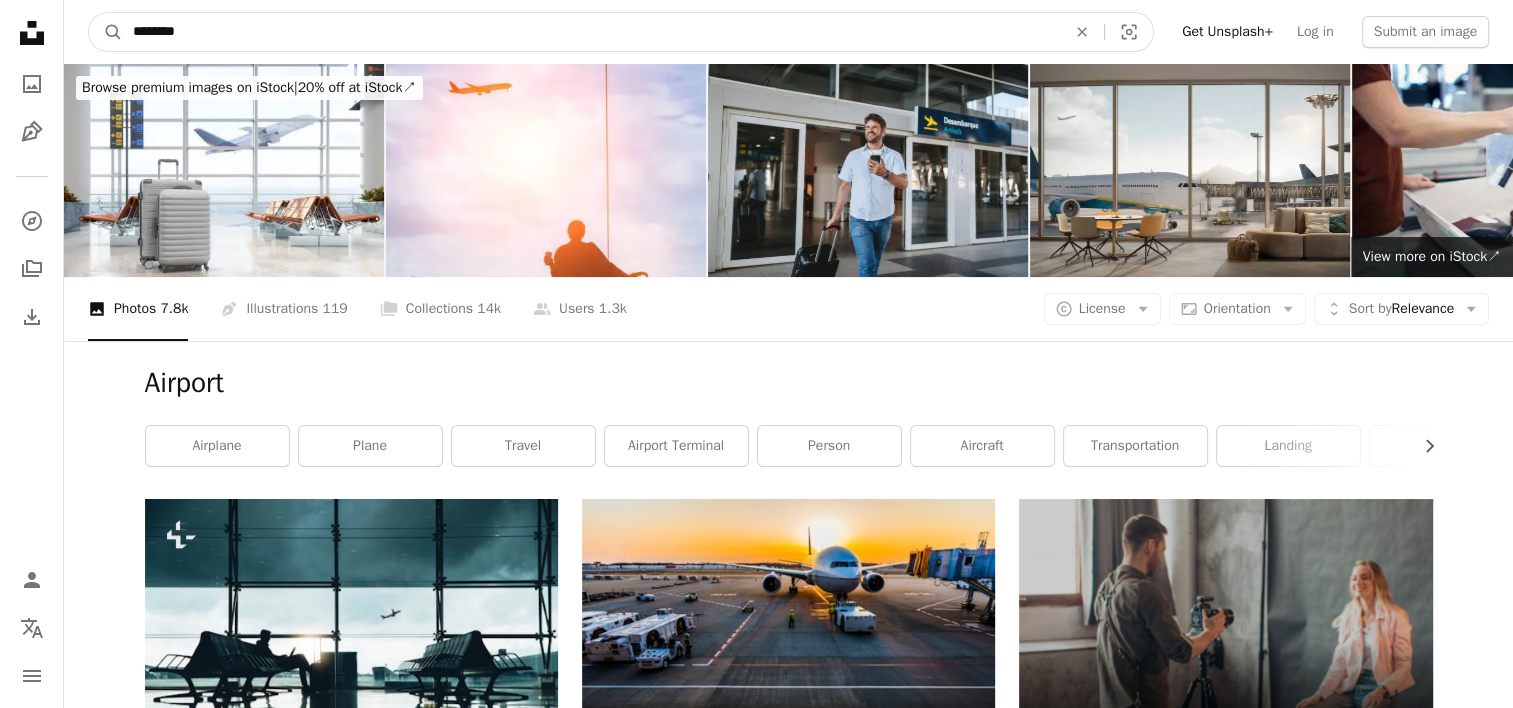 type on "********" 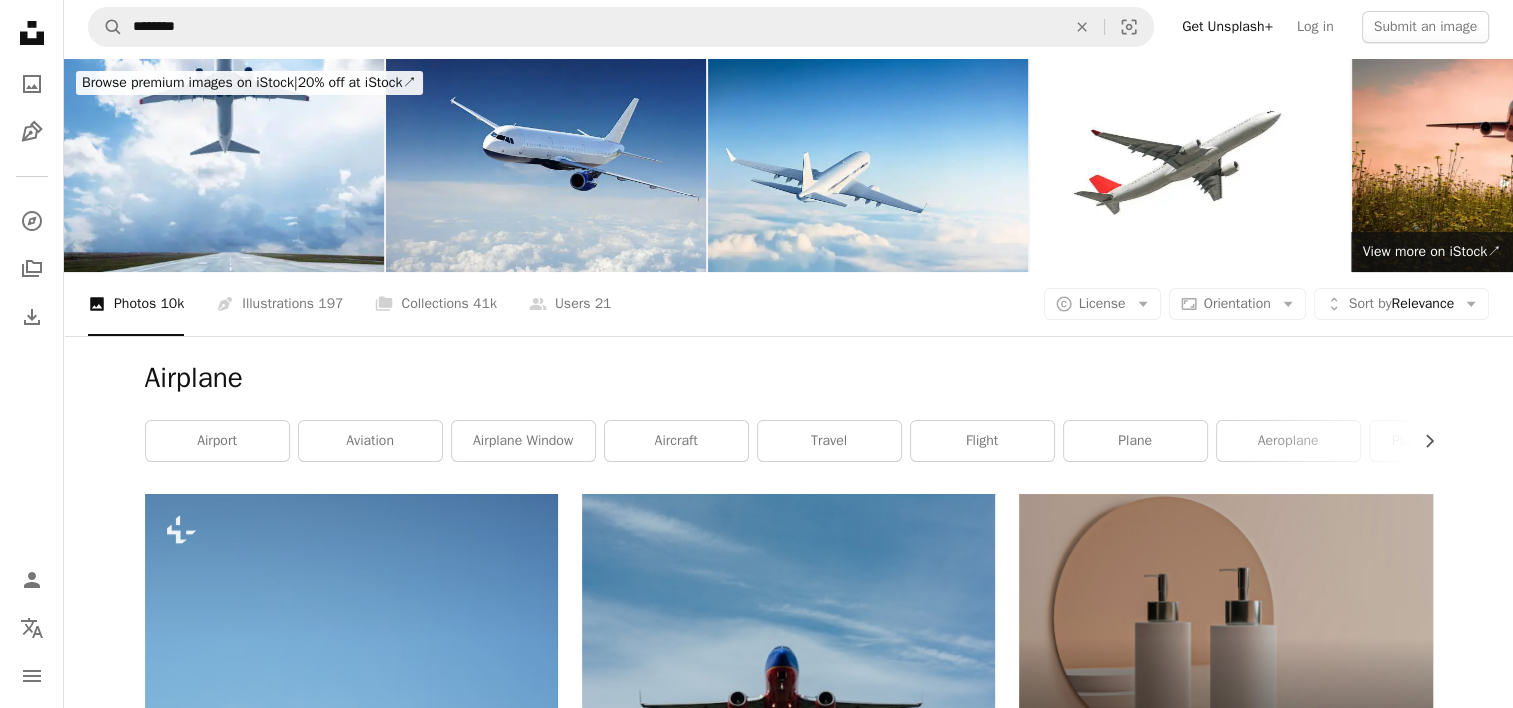 scroll, scrollTop: 0, scrollLeft: 0, axis: both 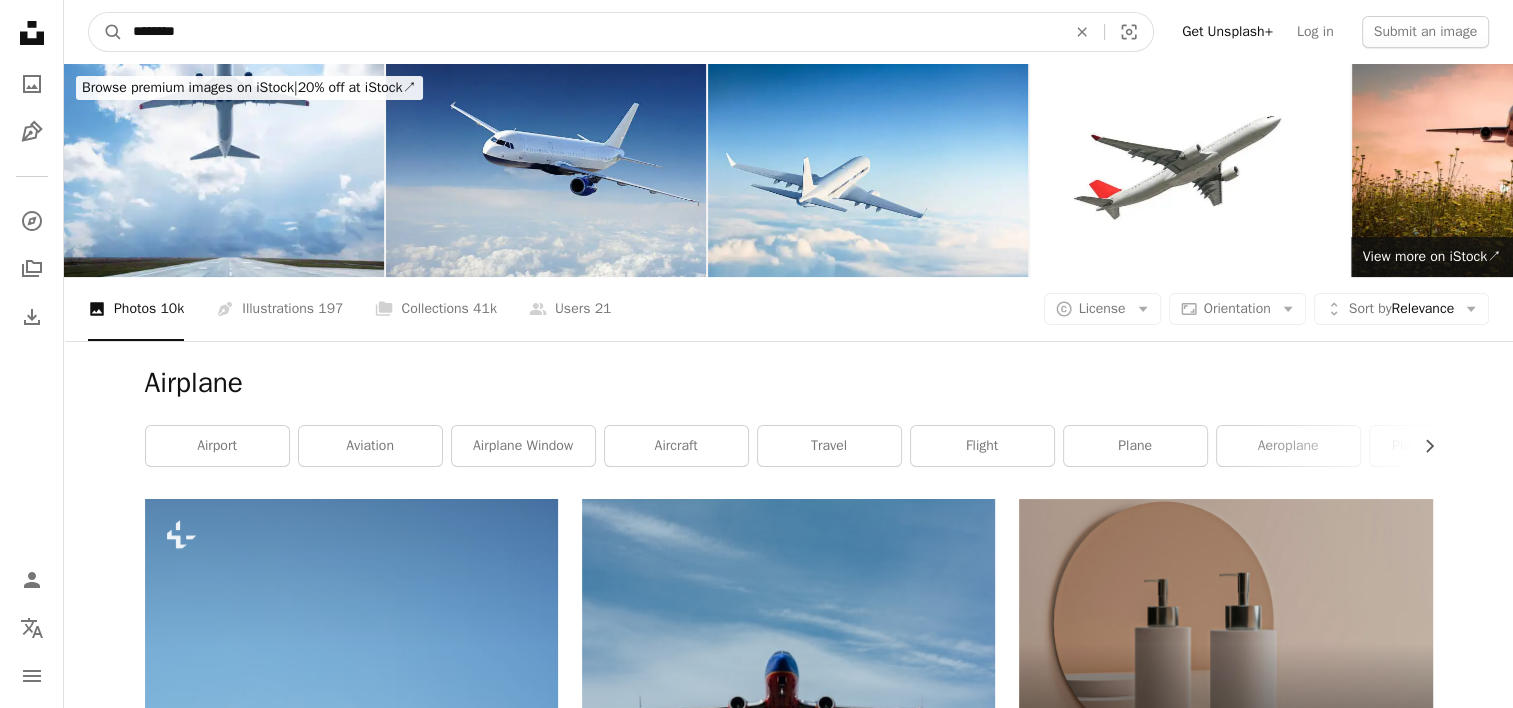 click on "********" at bounding box center (591, 32) 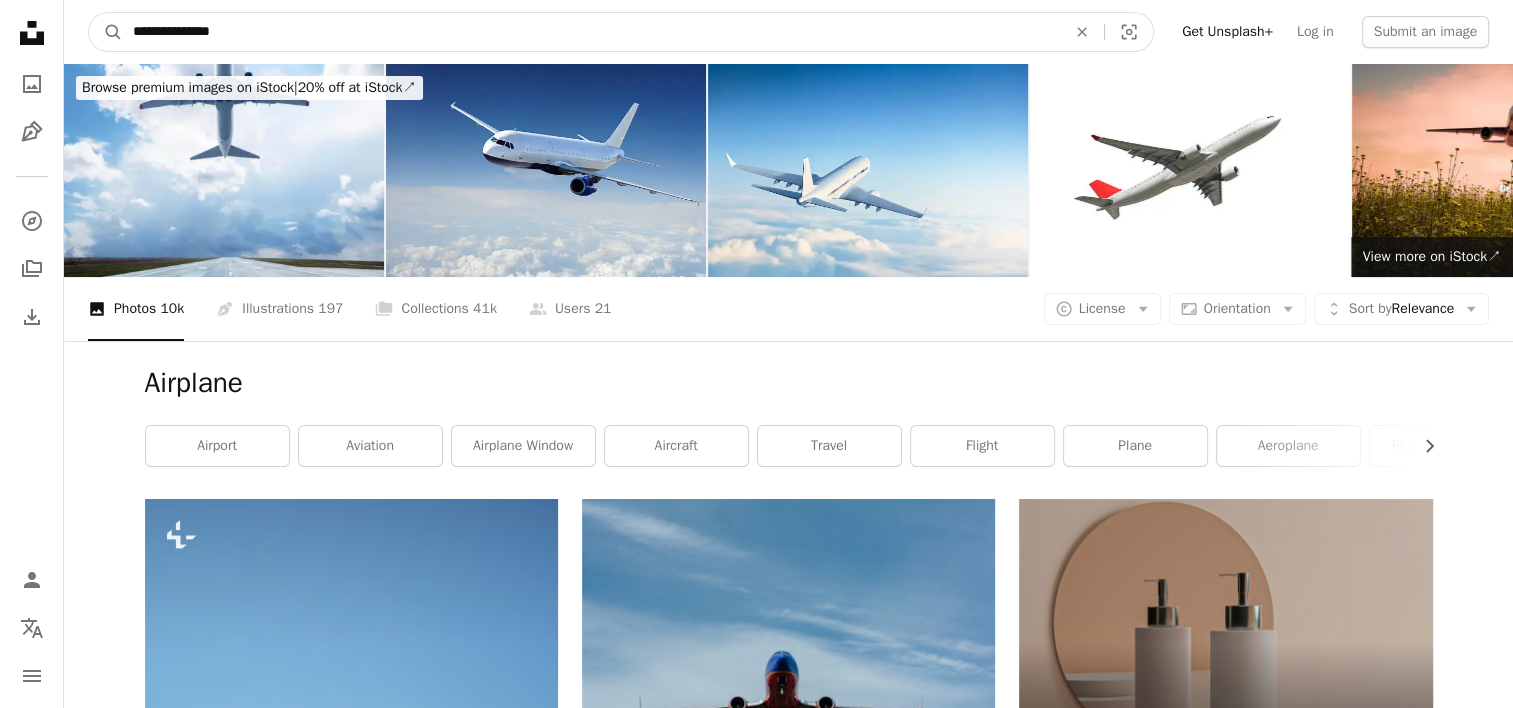 type on "**********" 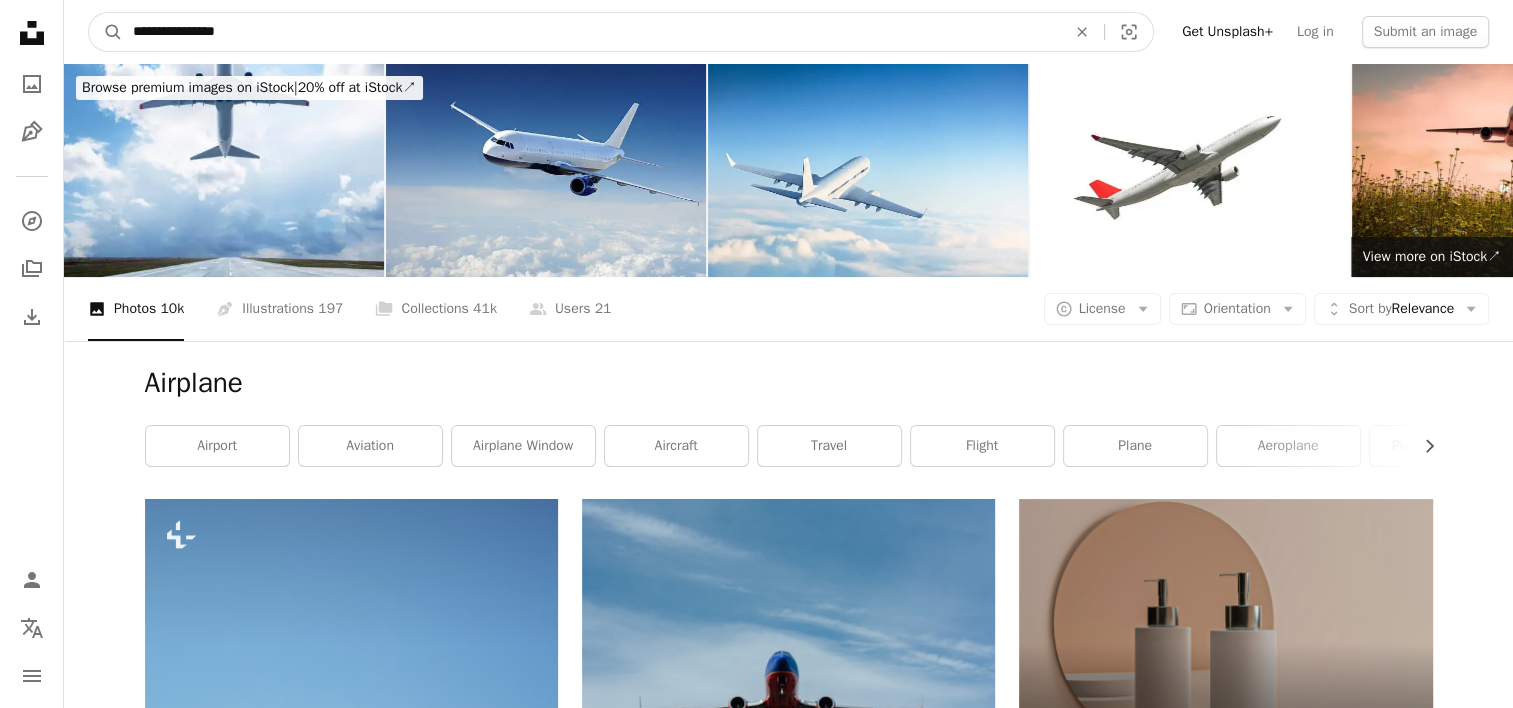 click on "A magnifying glass" at bounding box center [106, 32] 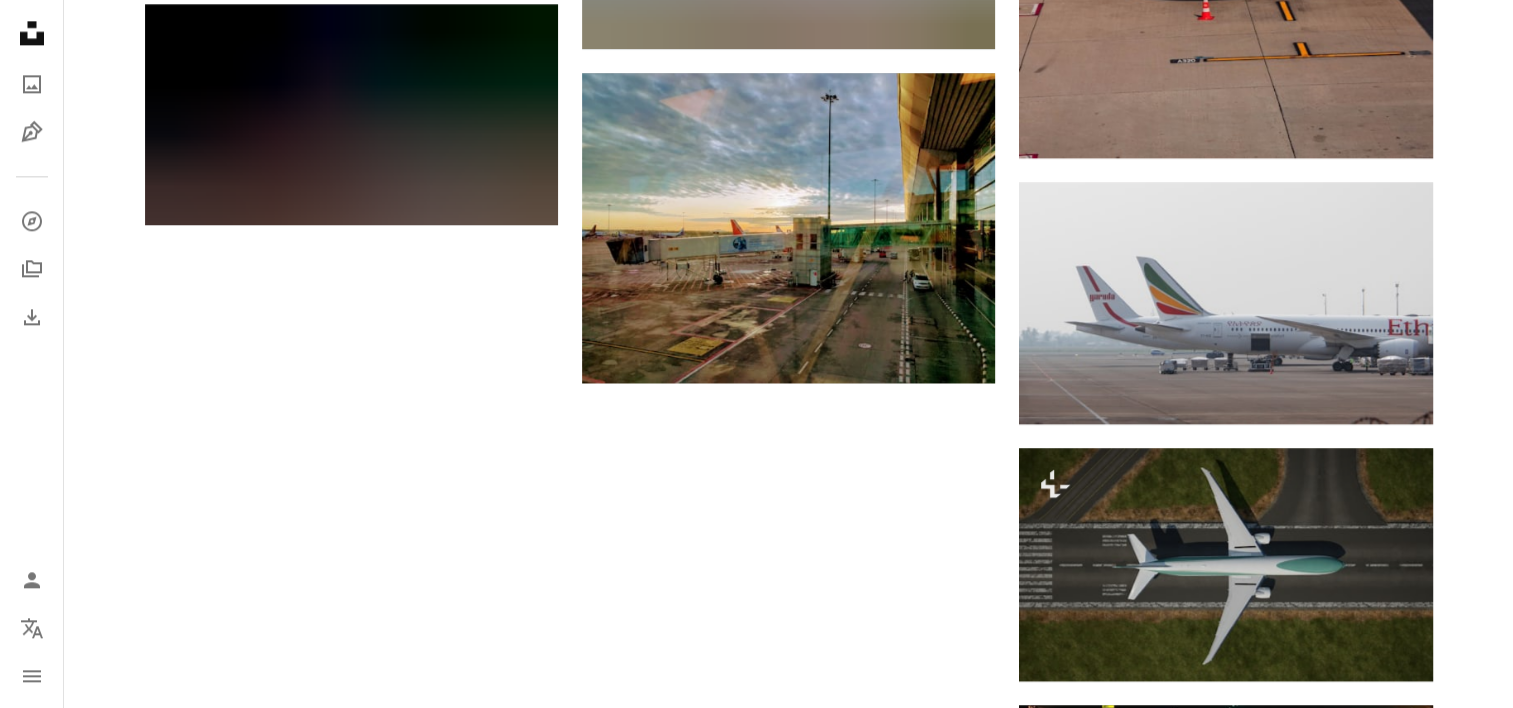 scroll, scrollTop: 2600, scrollLeft: 0, axis: vertical 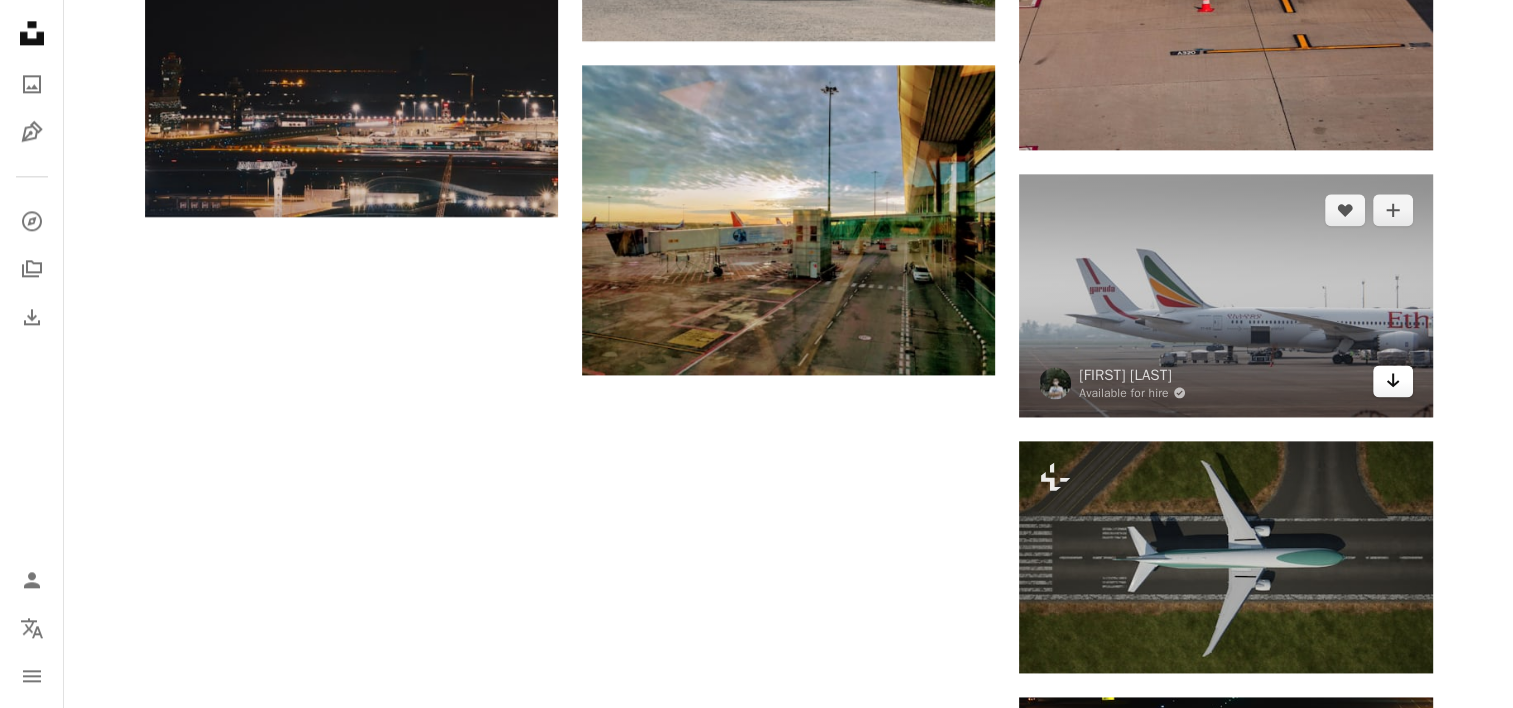click on "Arrow pointing down" at bounding box center (1393, 381) 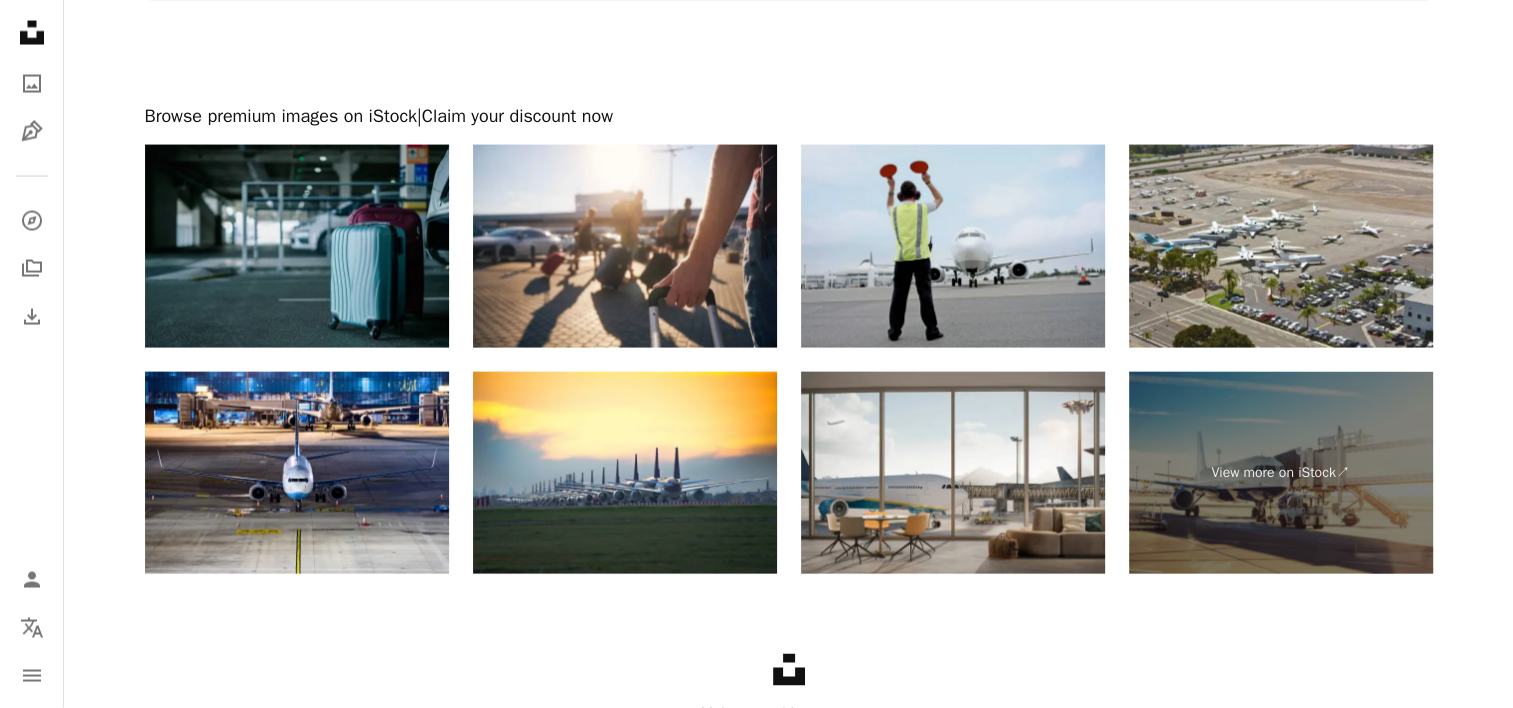 scroll, scrollTop: 4100, scrollLeft: 0, axis: vertical 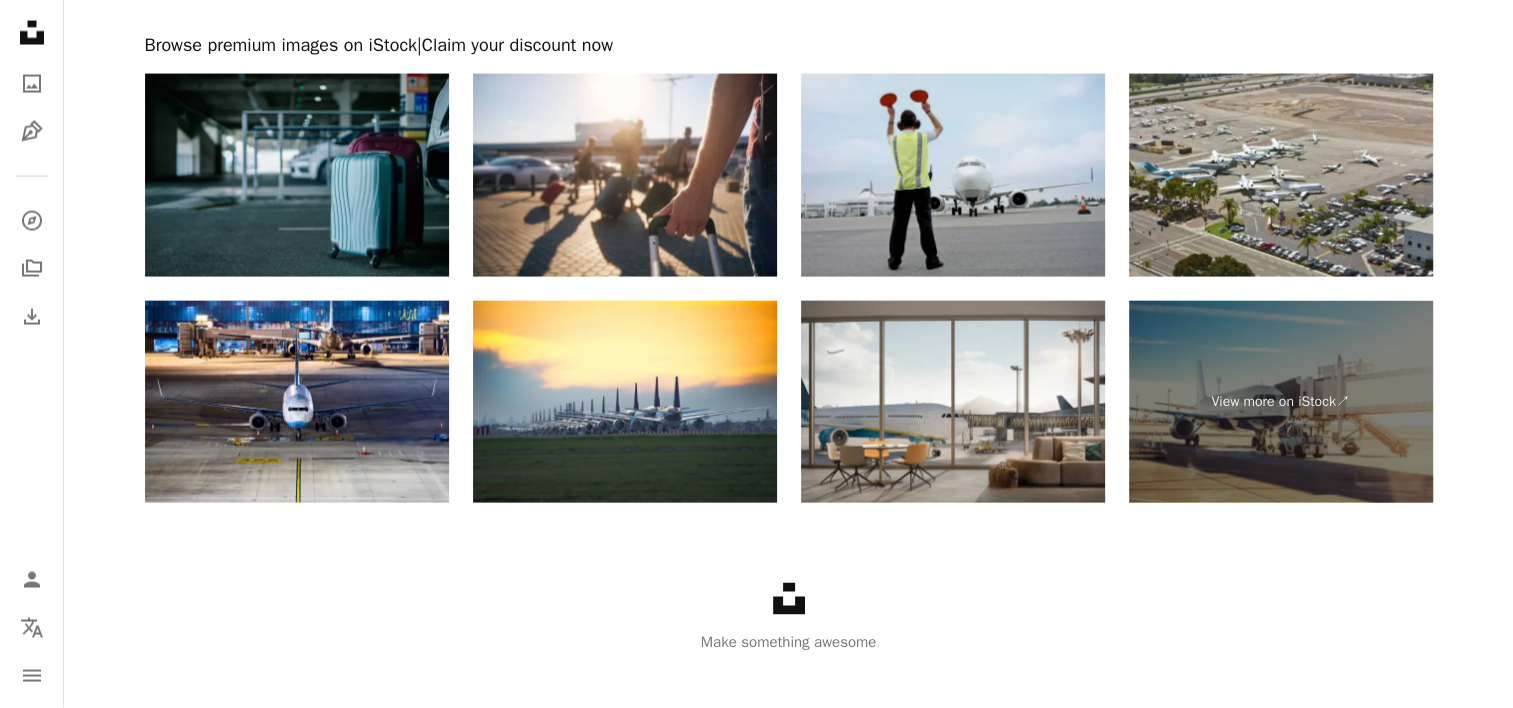 click at bounding box center [953, 175] 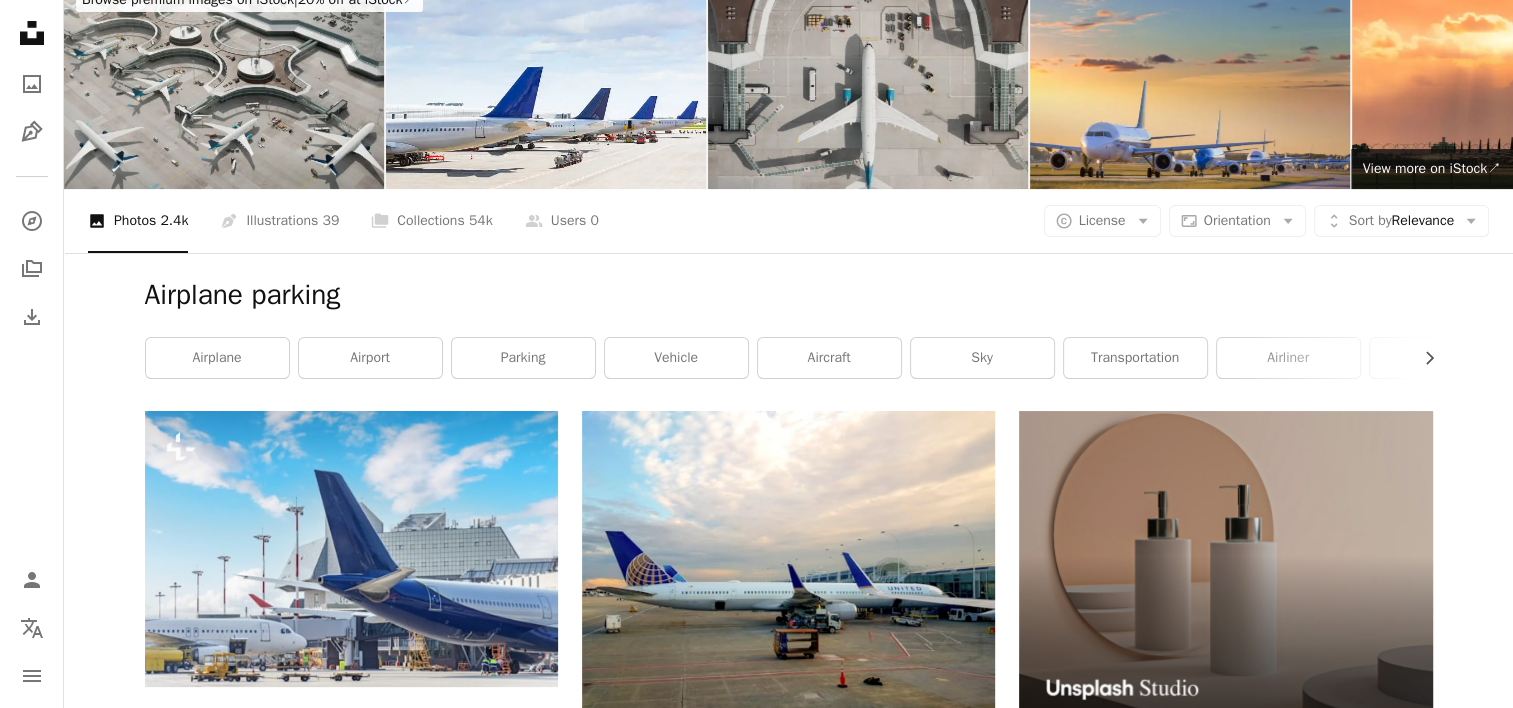scroll, scrollTop: 0, scrollLeft: 0, axis: both 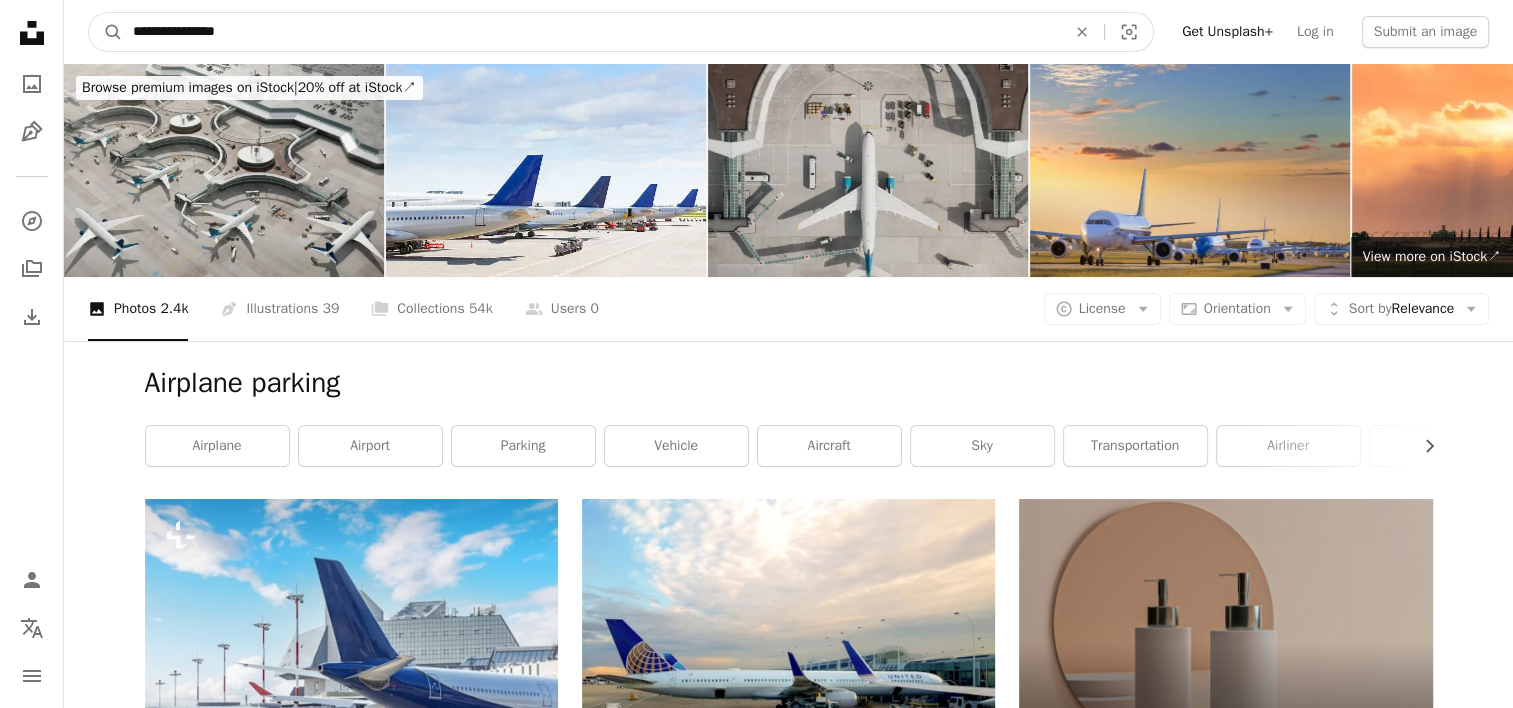 drag, startPoint x: 259, startPoint y: 37, endPoint x: 184, endPoint y: 40, distance: 75.059975 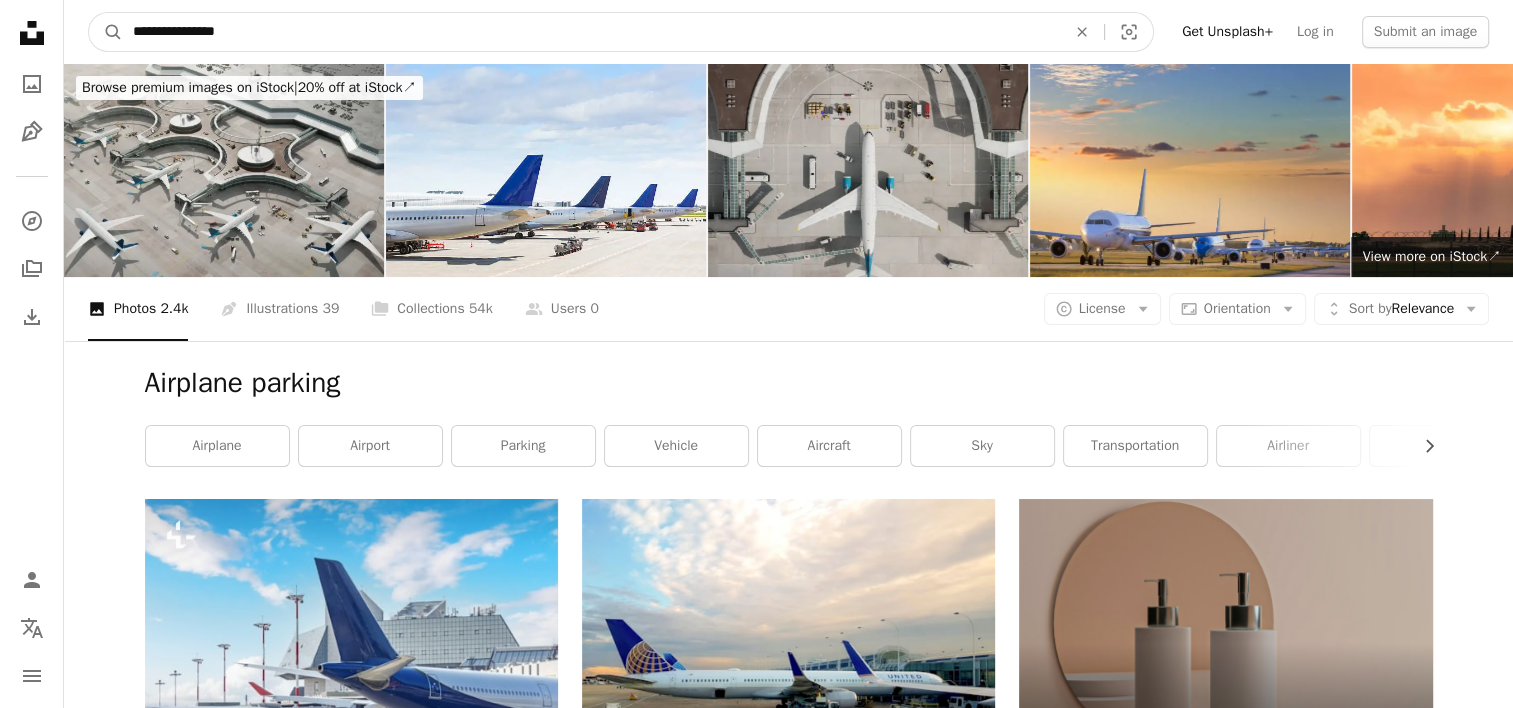 type on "**********" 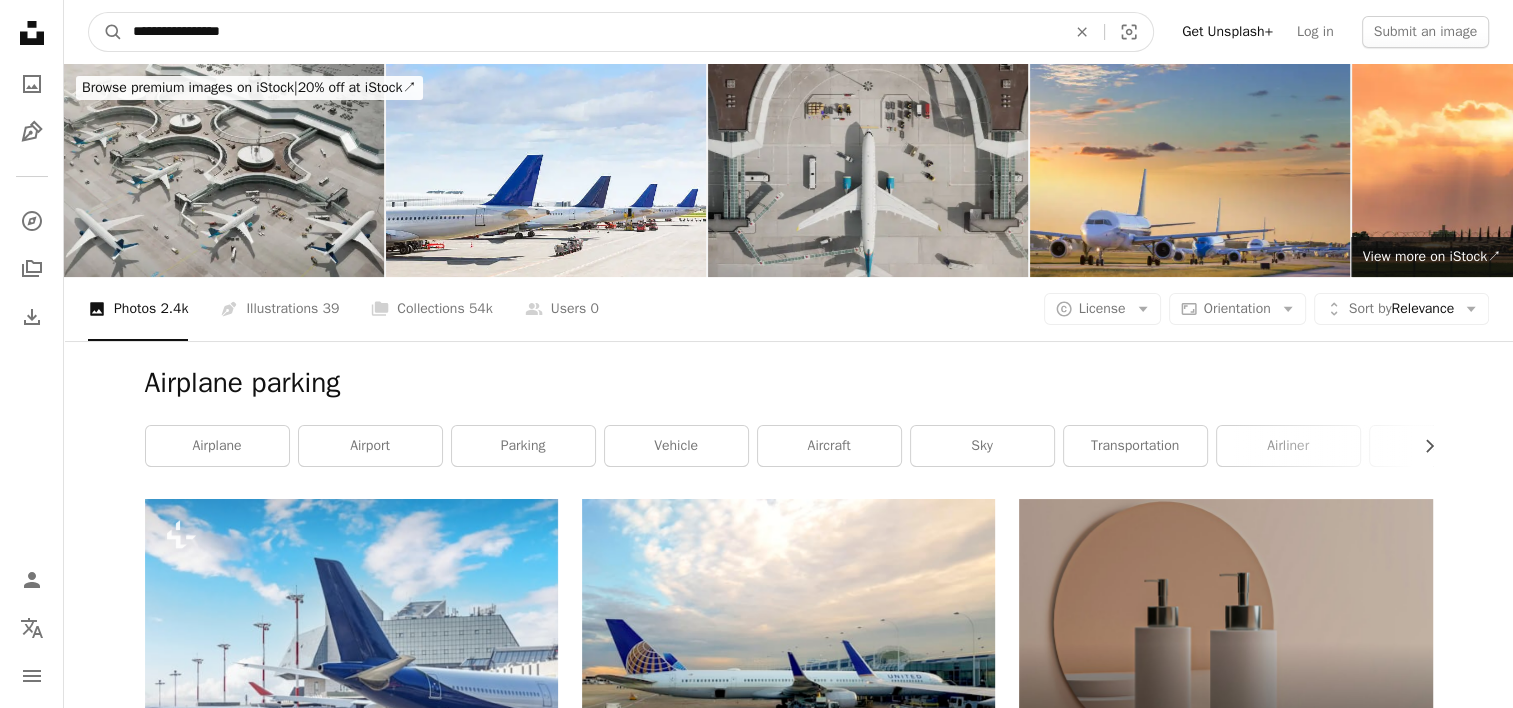 click on "A magnifying glass" at bounding box center [106, 32] 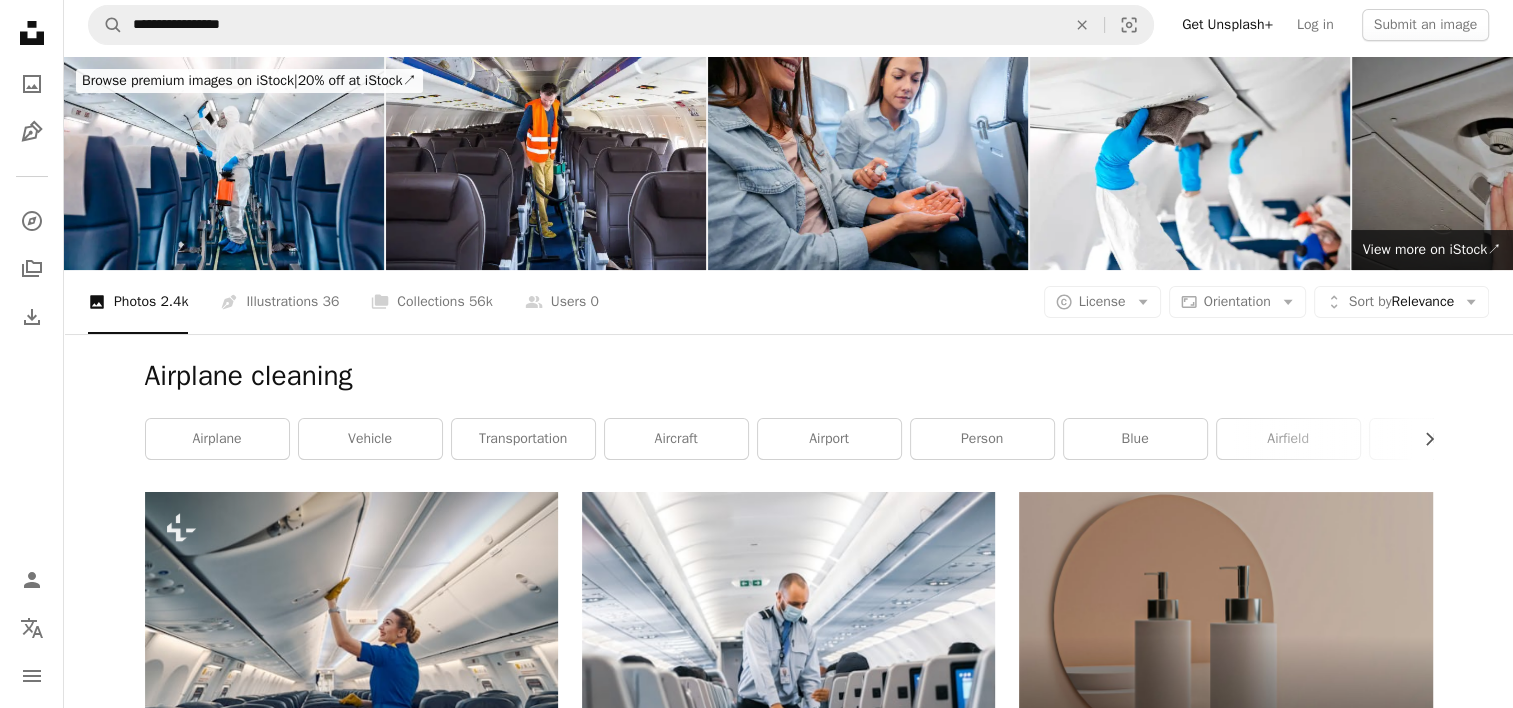 scroll, scrollTop: 0, scrollLeft: 0, axis: both 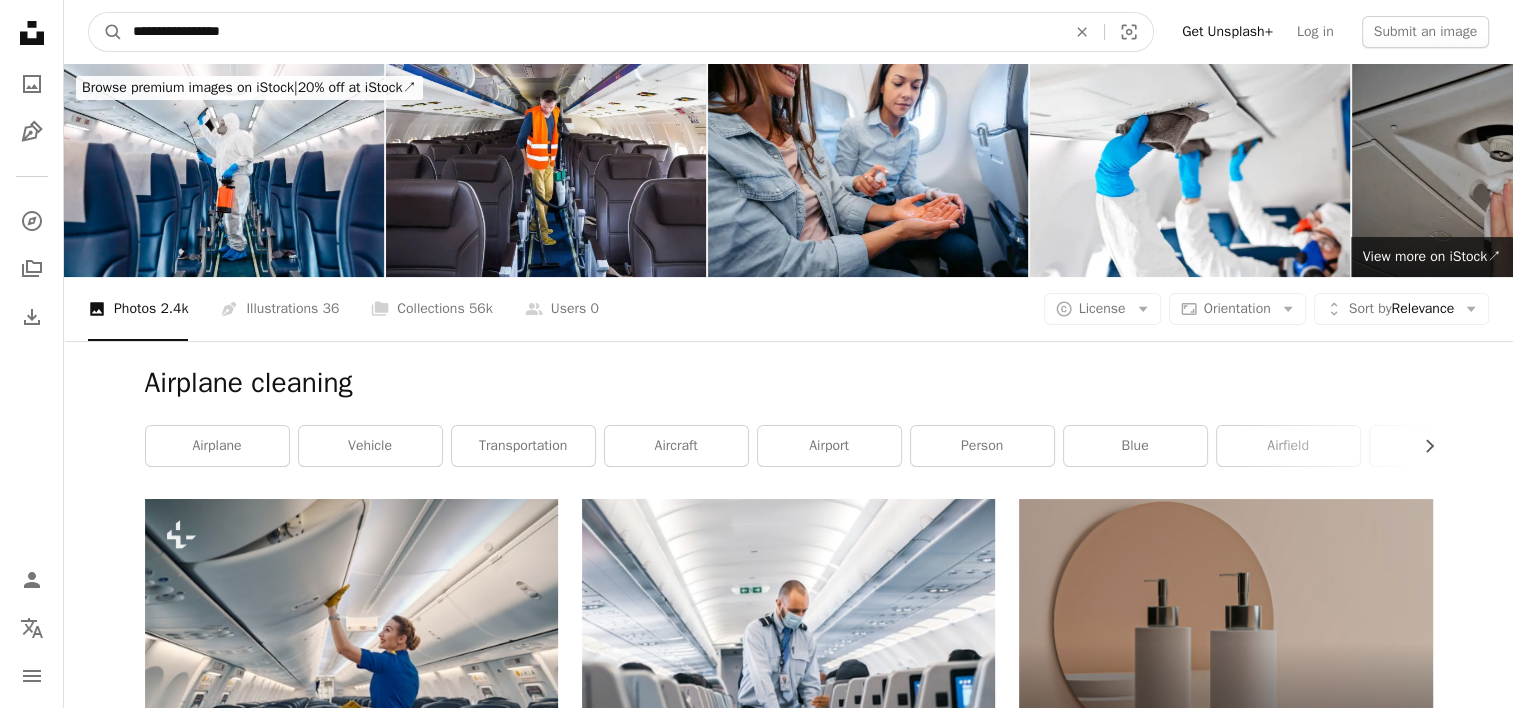 drag, startPoint x: 266, startPoint y: 32, endPoint x: 189, endPoint y: 30, distance: 77.02597 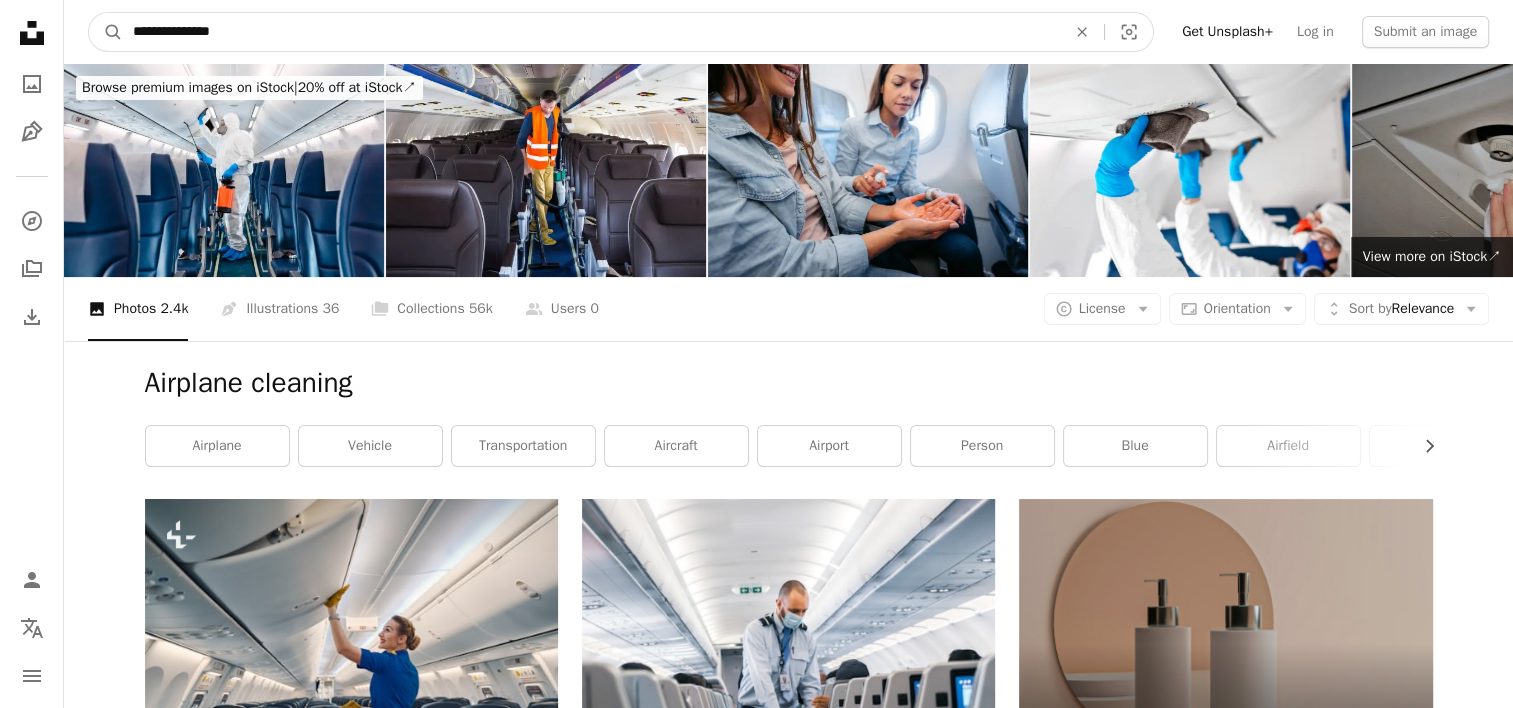 type on "**********" 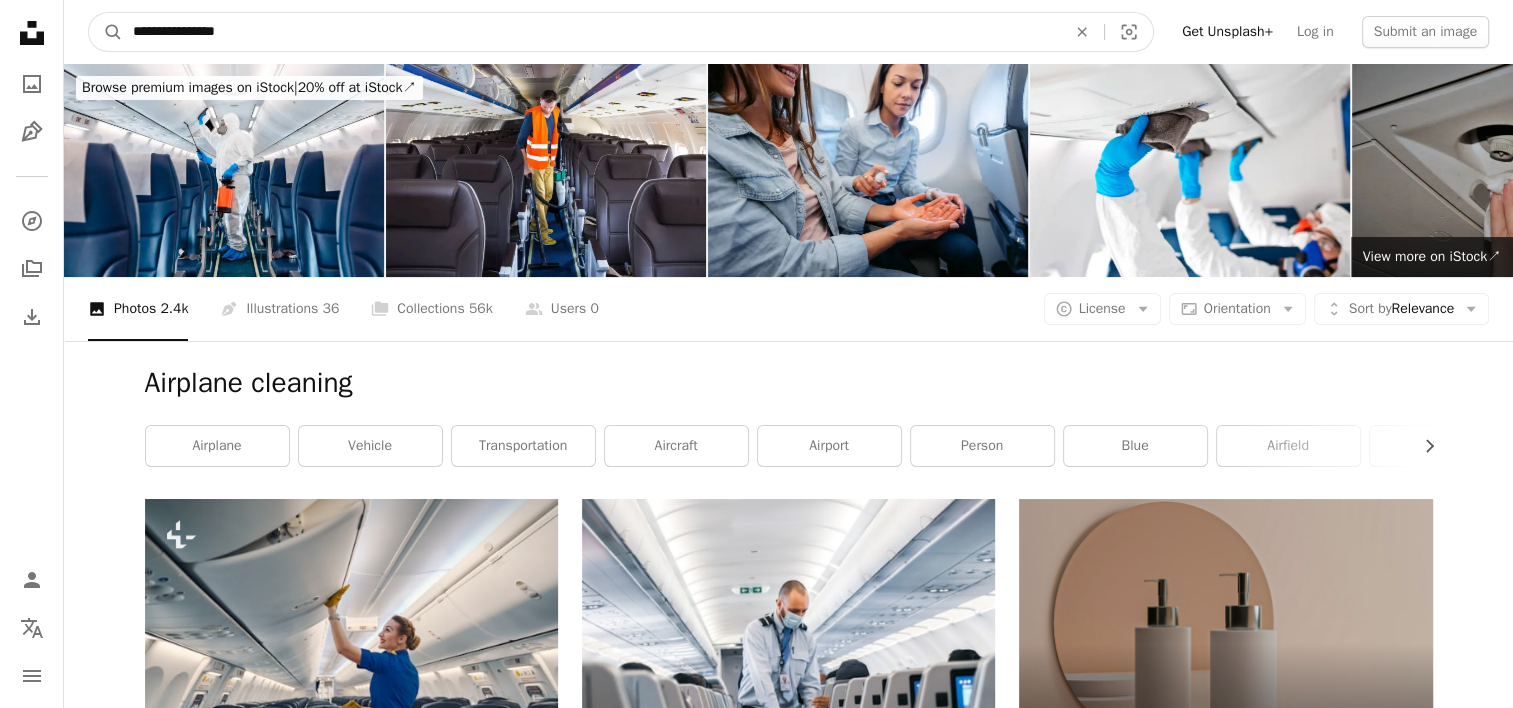 click on "A magnifying glass" at bounding box center [106, 32] 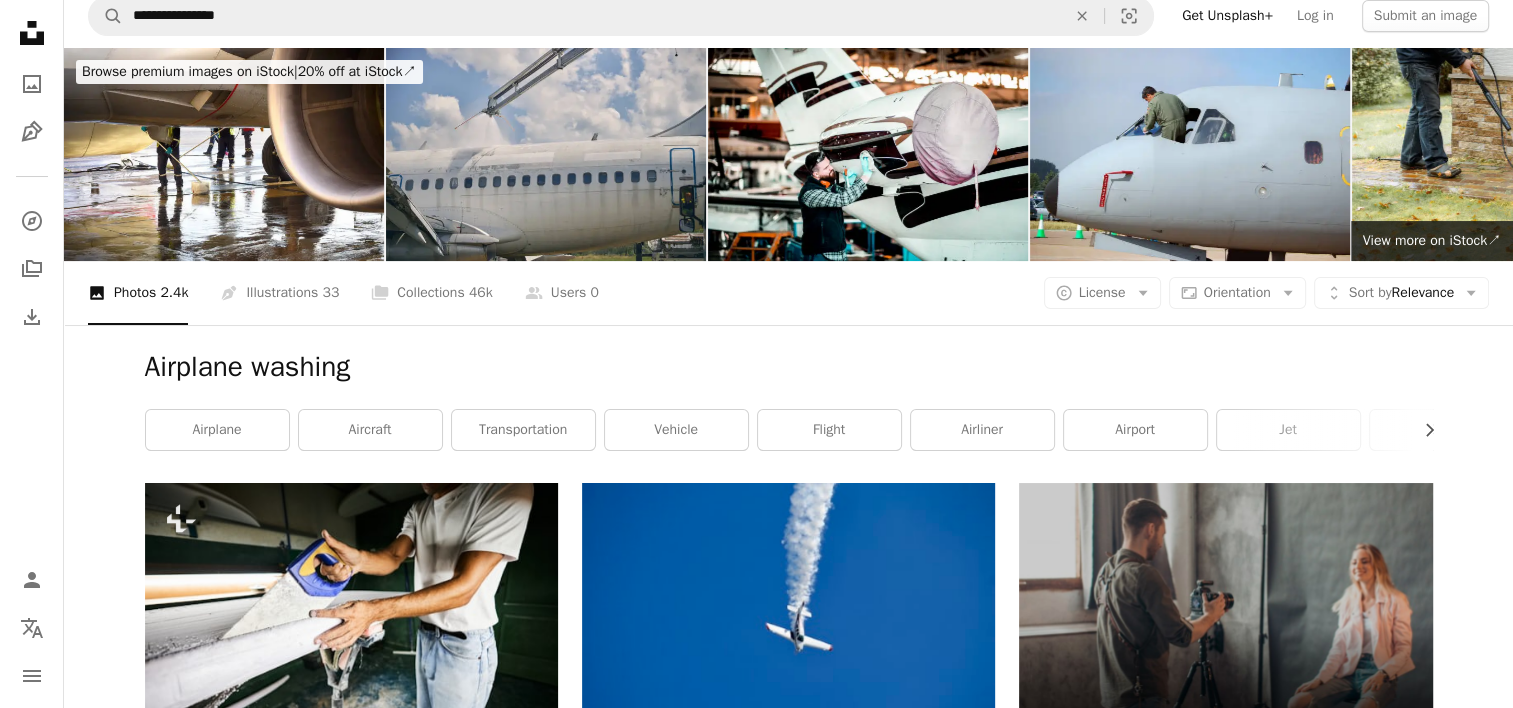 scroll, scrollTop: 0, scrollLeft: 0, axis: both 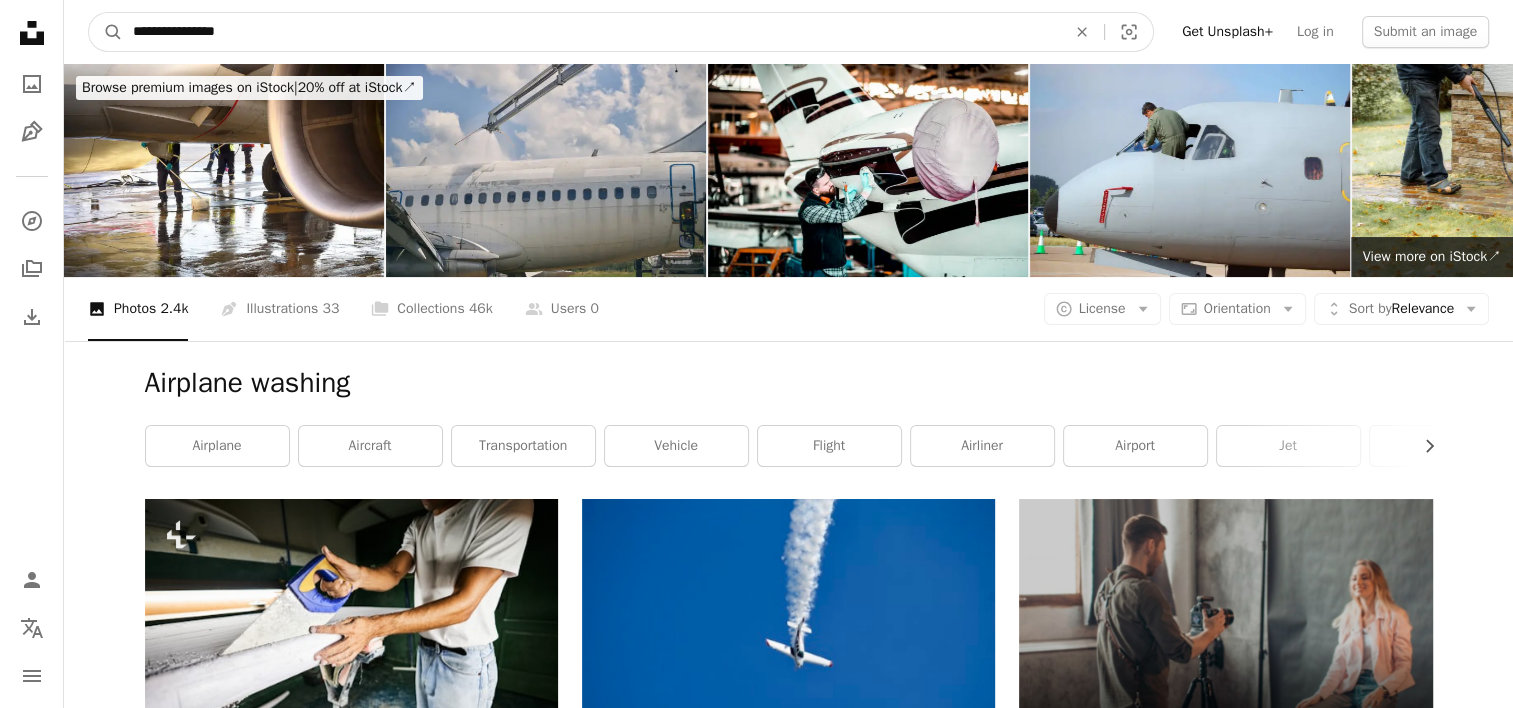 drag, startPoint x: 264, startPoint y: 22, endPoint x: 188, endPoint y: 18, distance: 76.105194 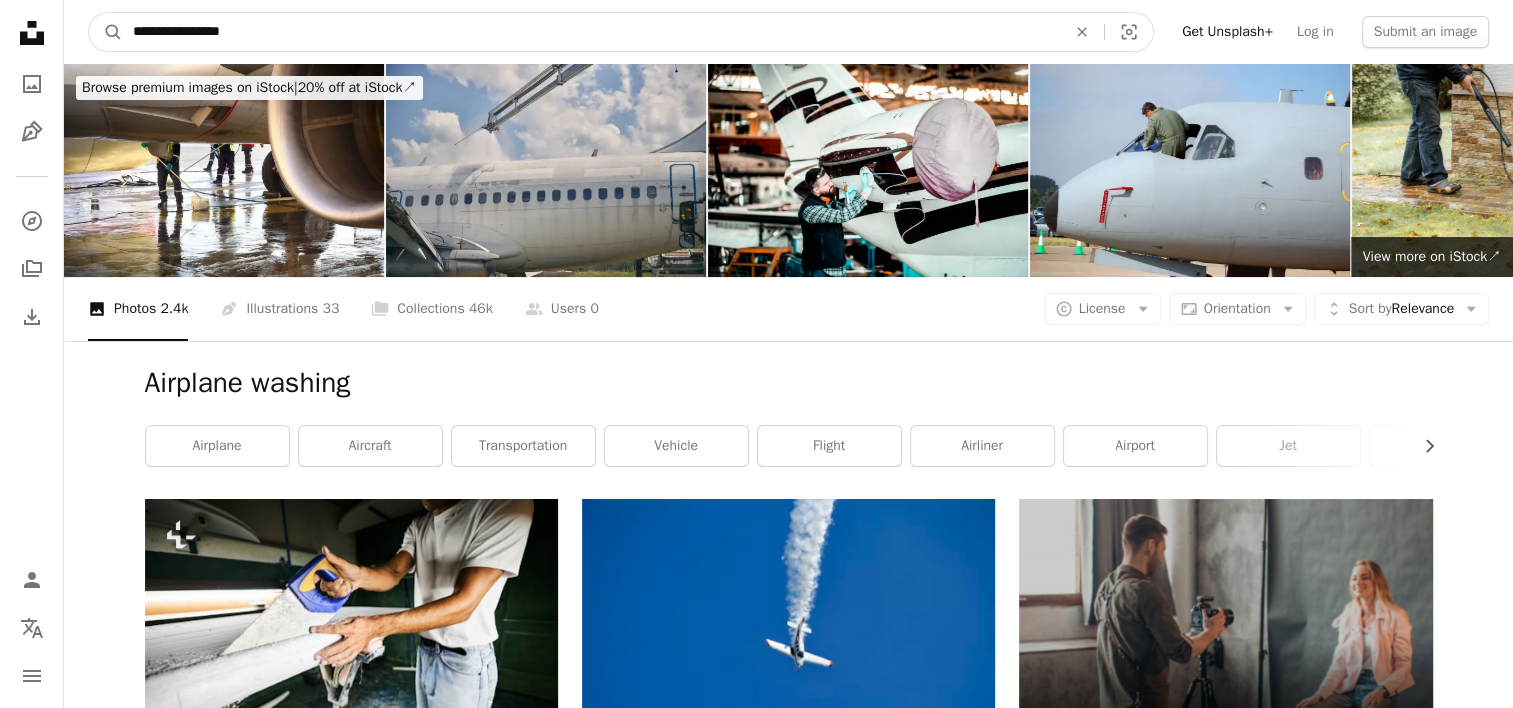 click on "A magnifying glass" at bounding box center (106, 32) 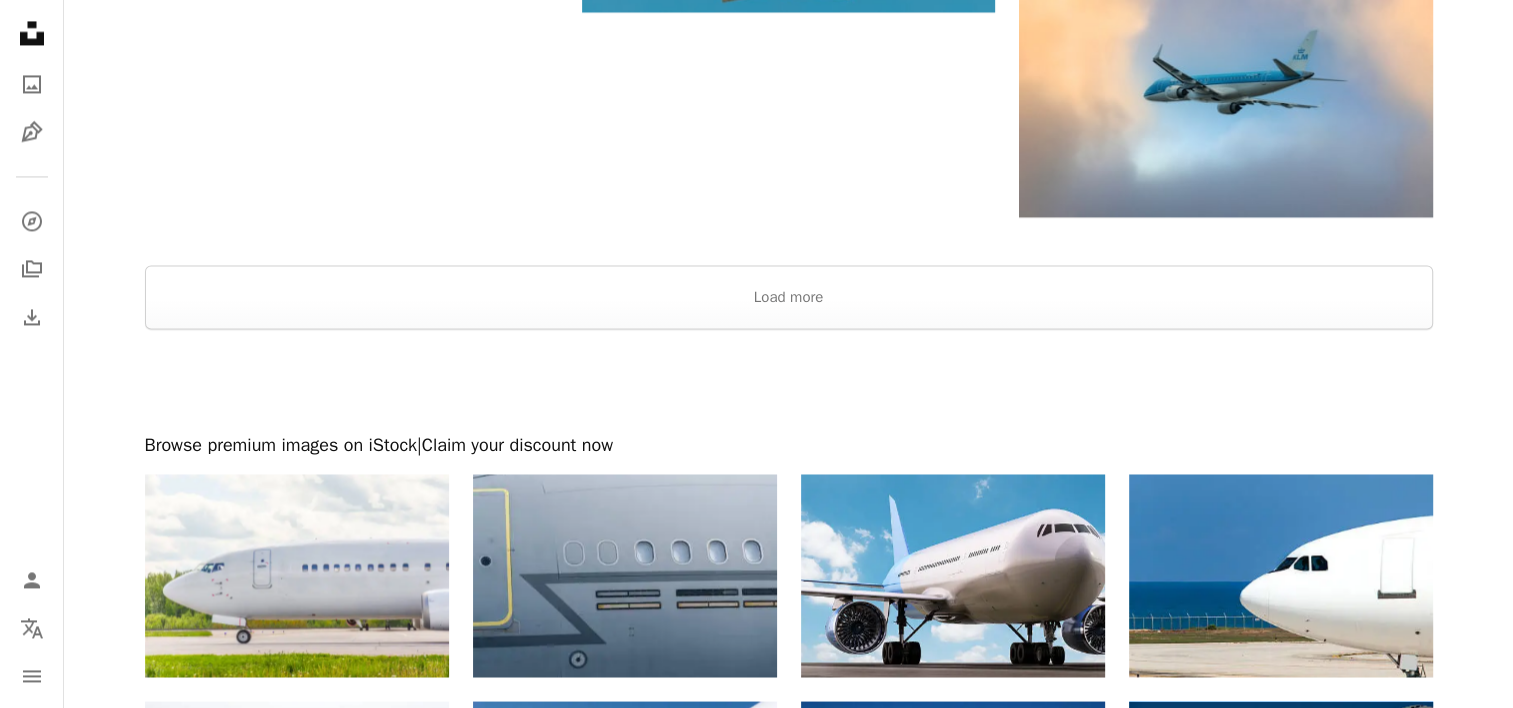 scroll, scrollTop: 3300, scrollLeft: 0, axis: vertical 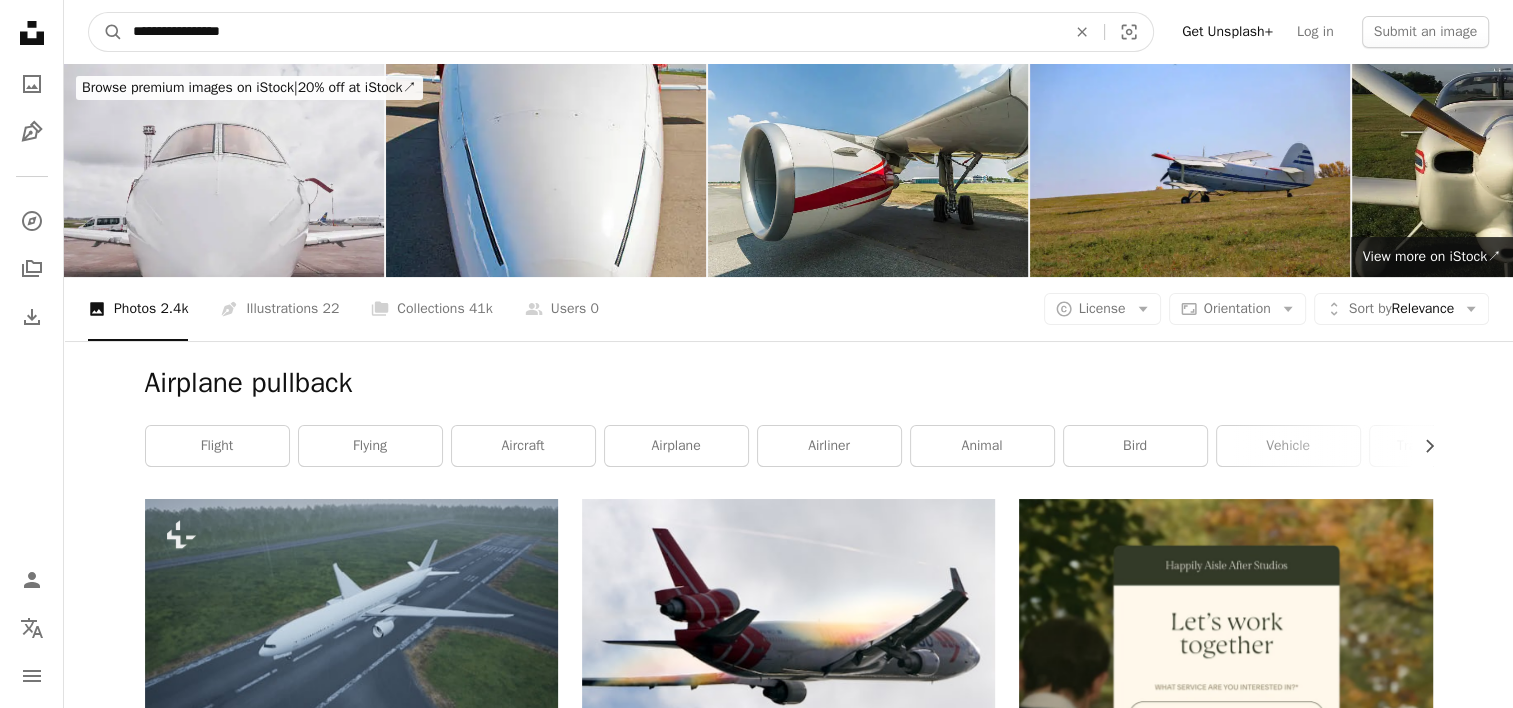 click on "**********" at bounding box center [591, 32] 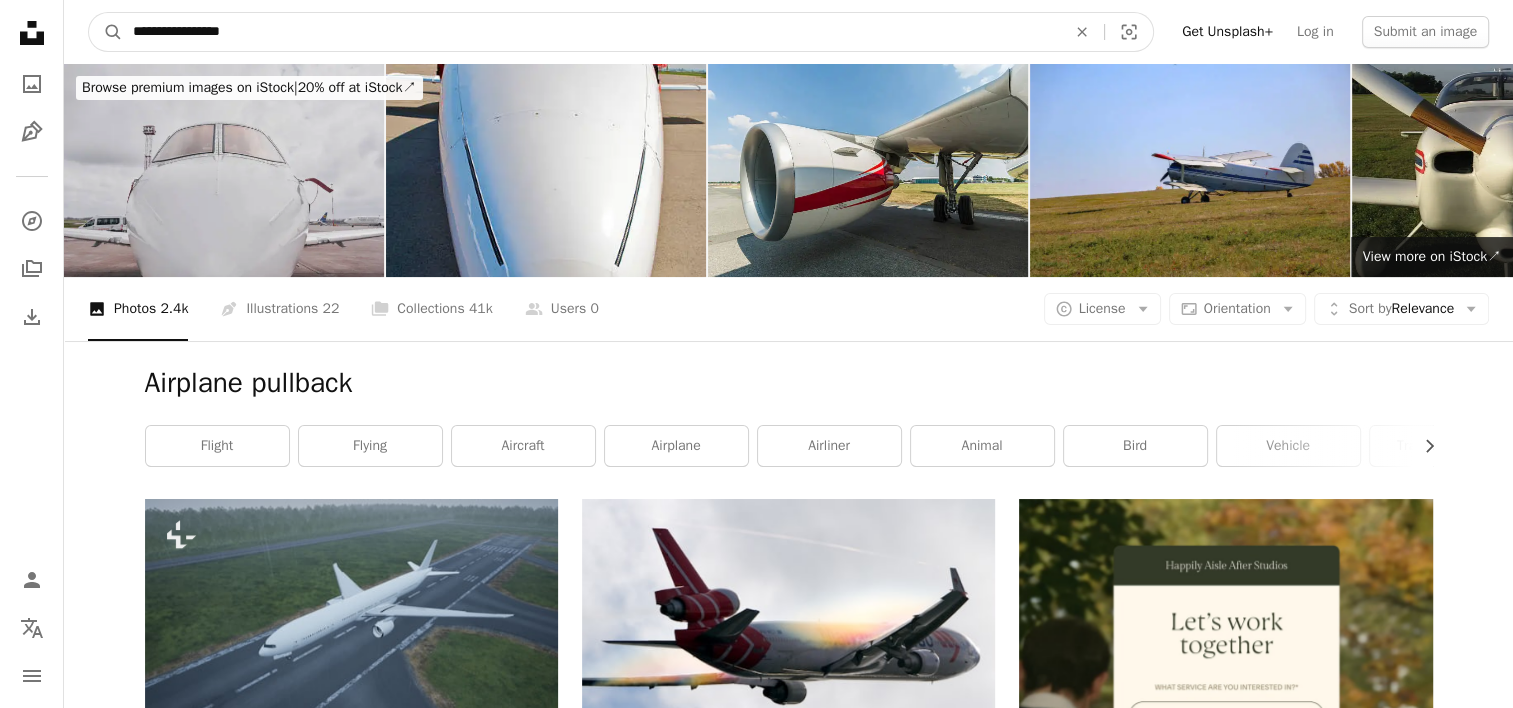 type on "**********" 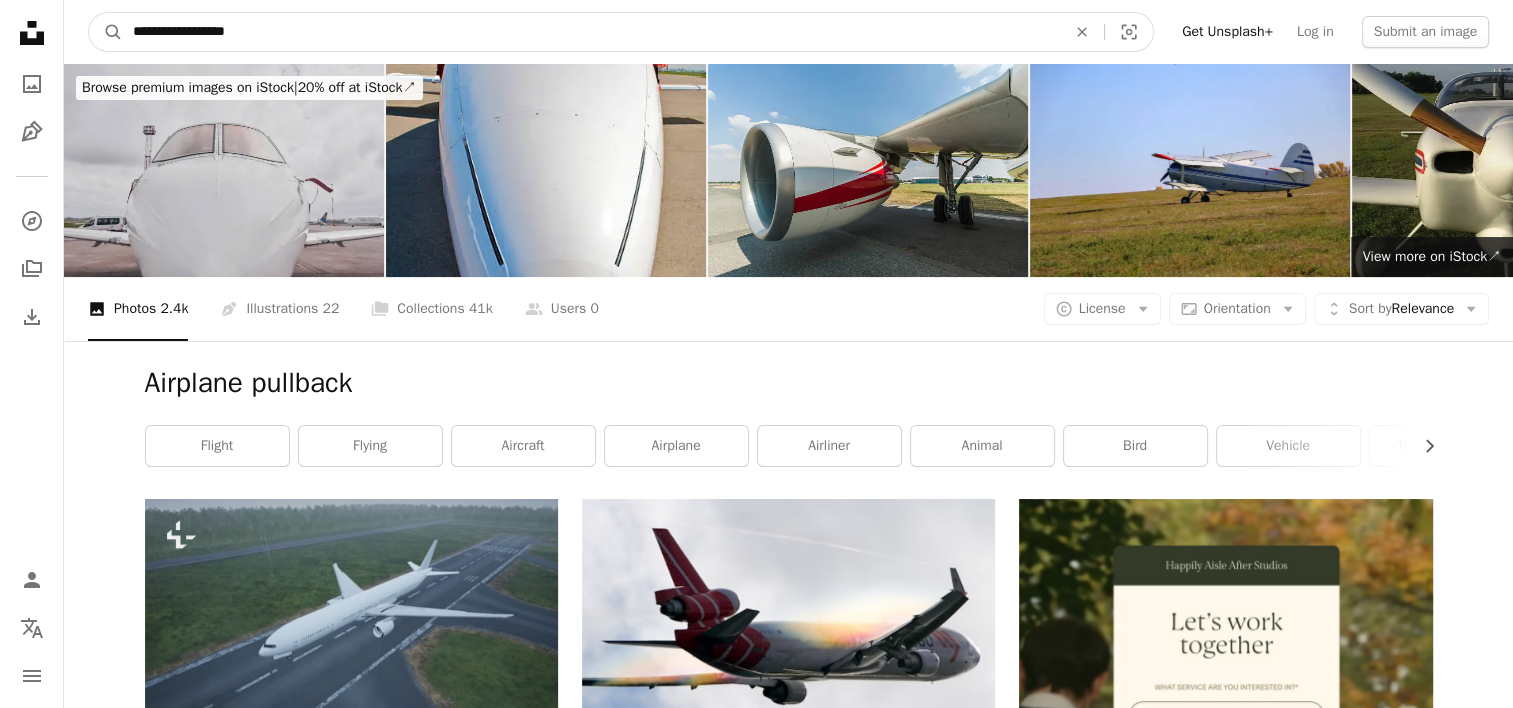 click on "A magnifying glass" at bounding box center (106, 32) 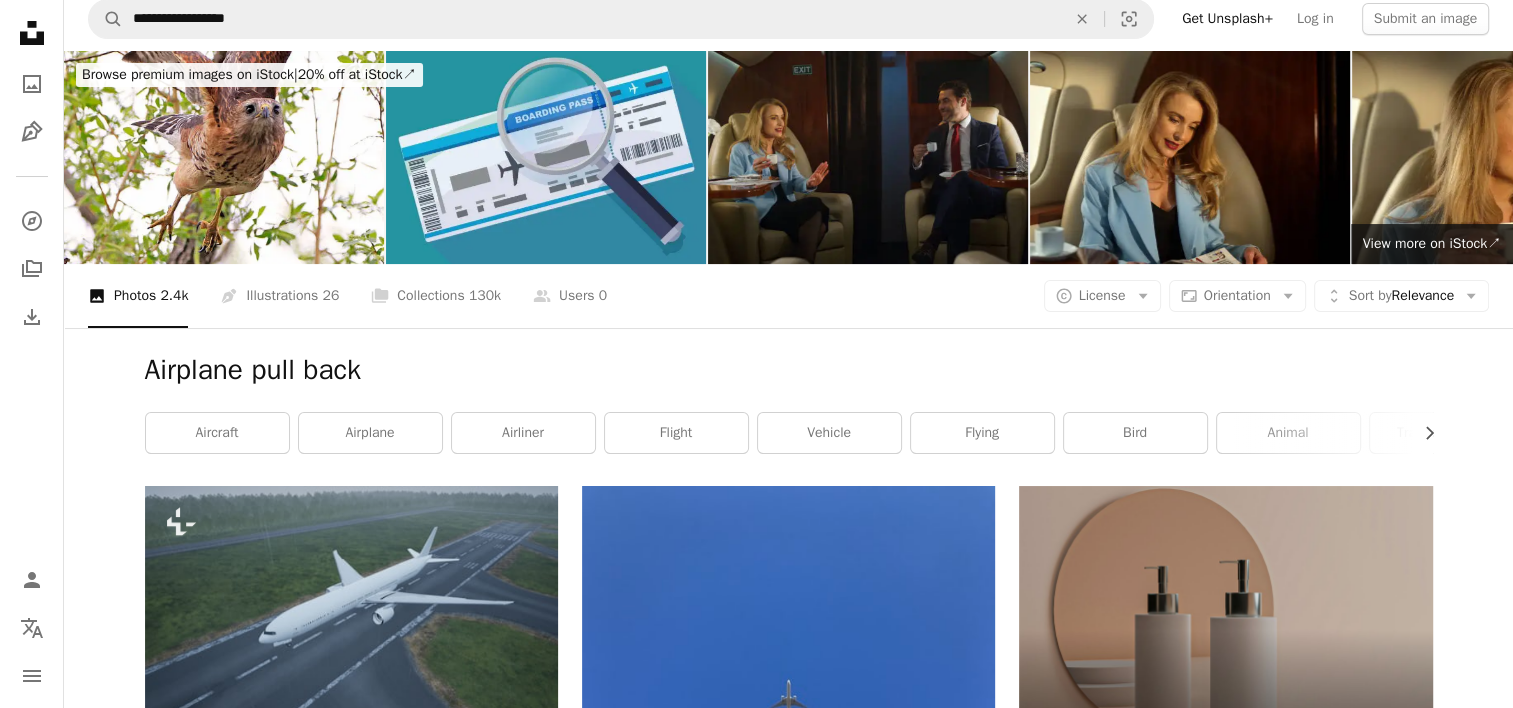 scroll, scrollTop: 0, scrollLeft: 0, axis: both 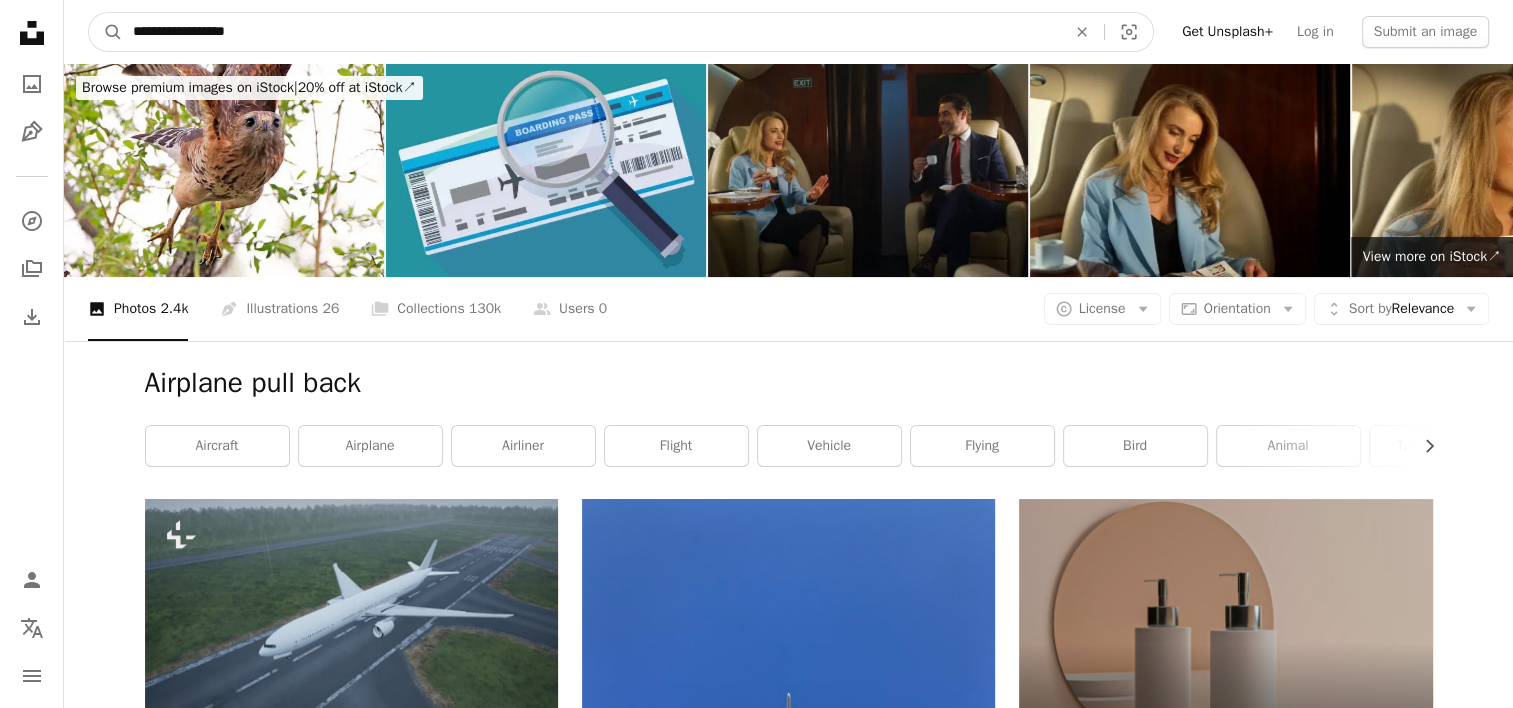 drag, startPoint x: 260, startPoint y: 32, endPoint x: 186, endPoint y: 39, distance: 74.330345 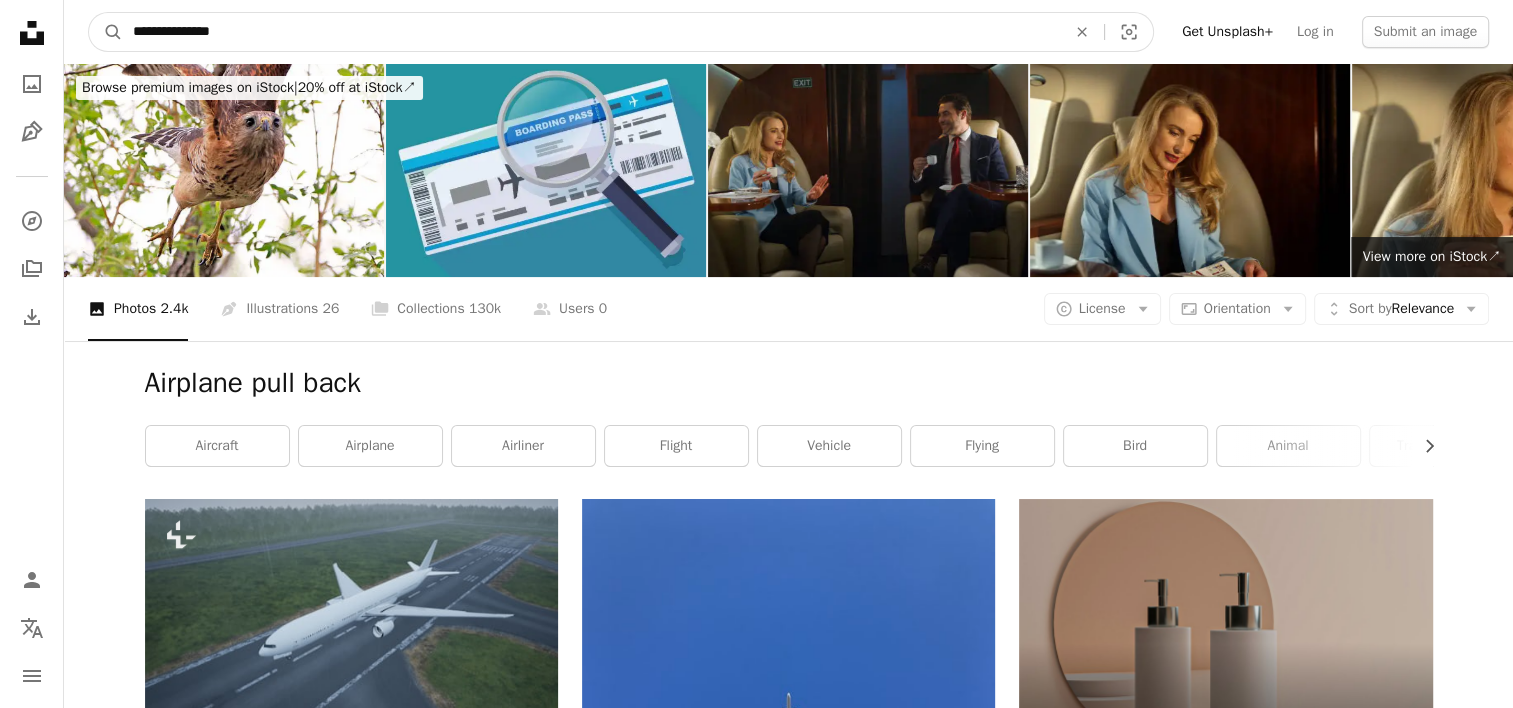 type on "**********" 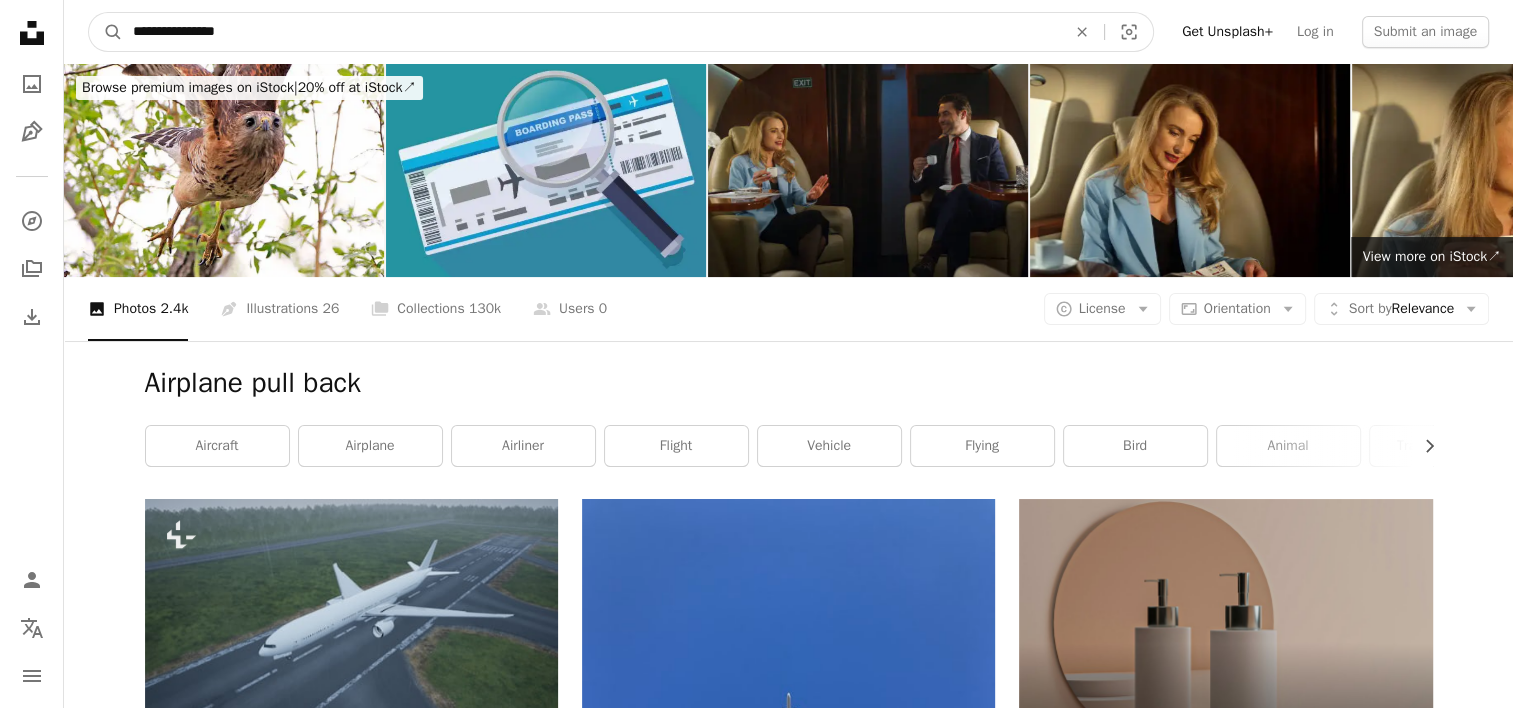 click on "A magnifying glass" at bounding box center (106, 32) 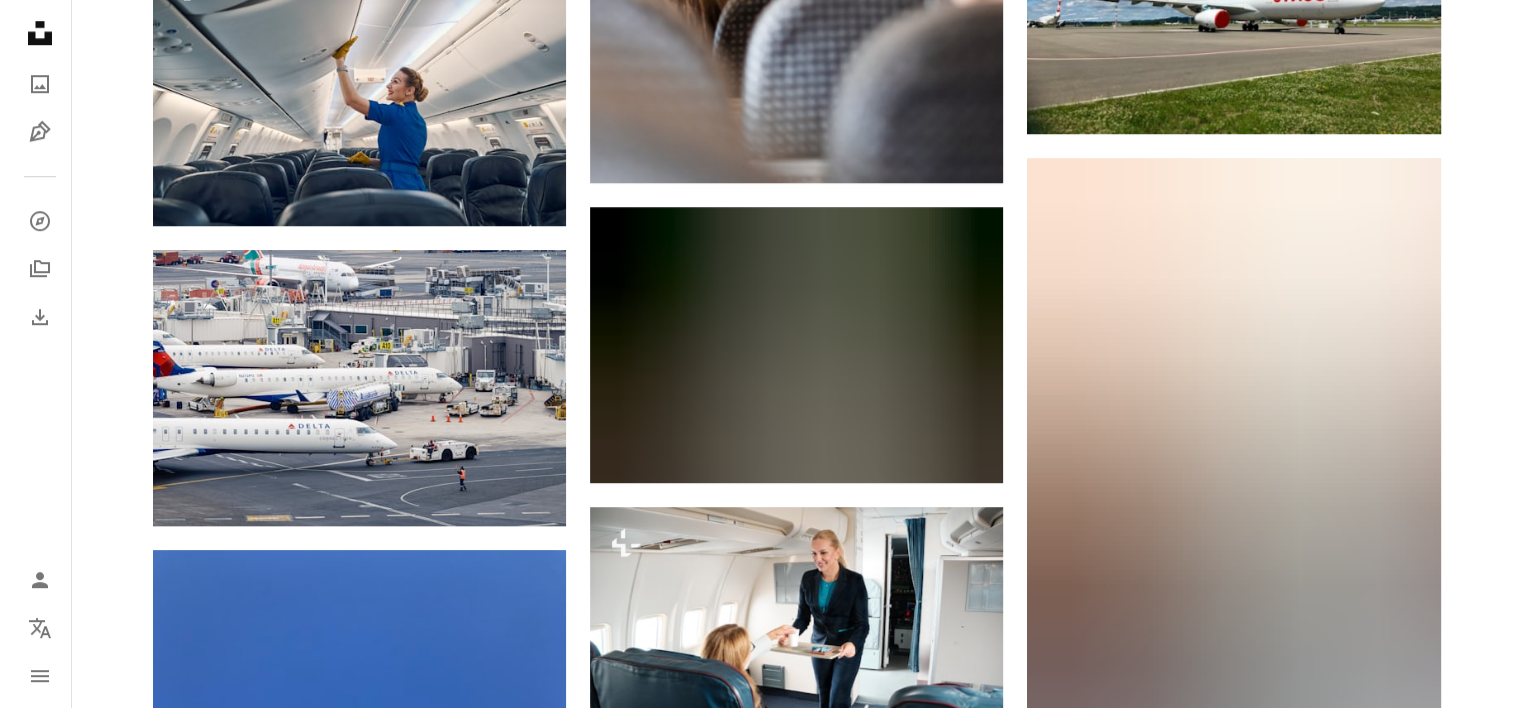 scroll, scrollTop: 1500, scrollLeft: 0, axis: vertical 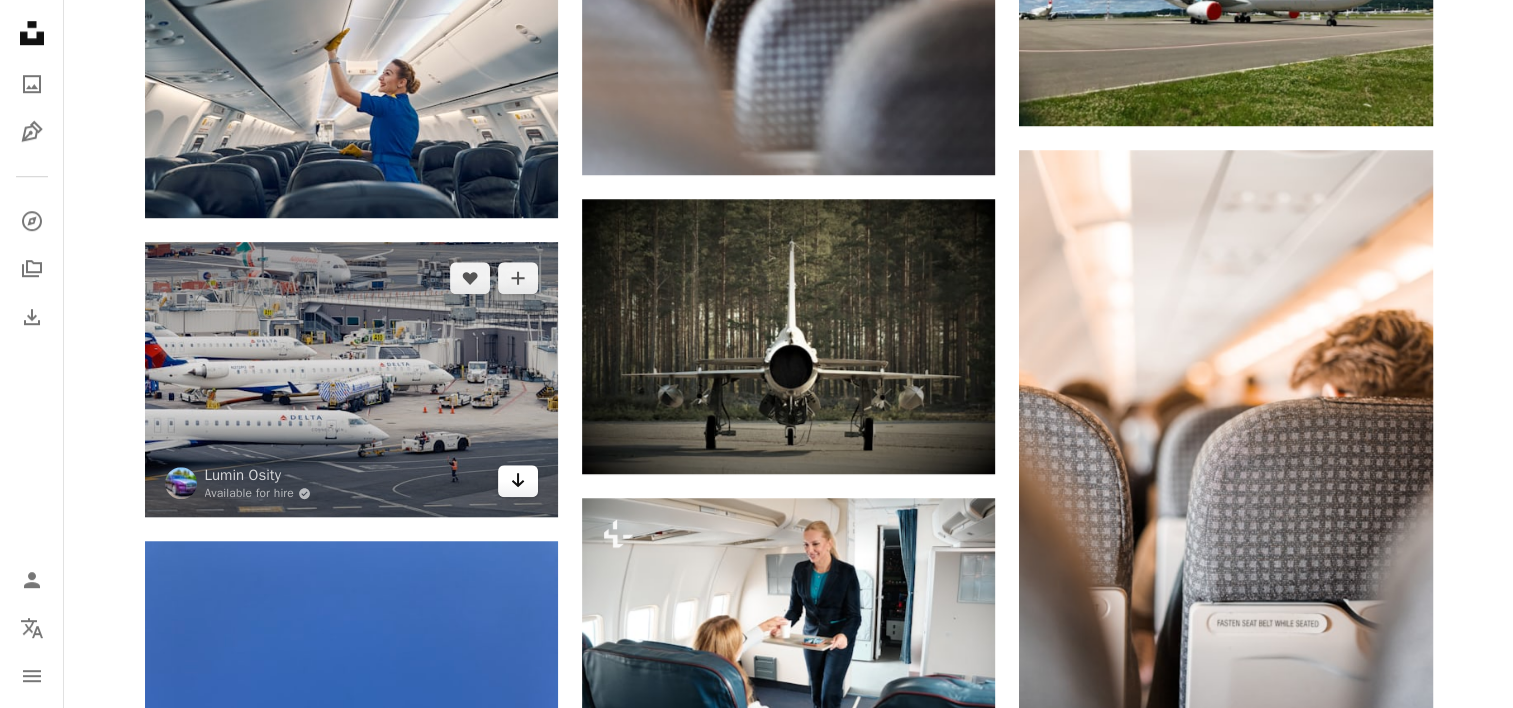 click on "Arrow pointing down" 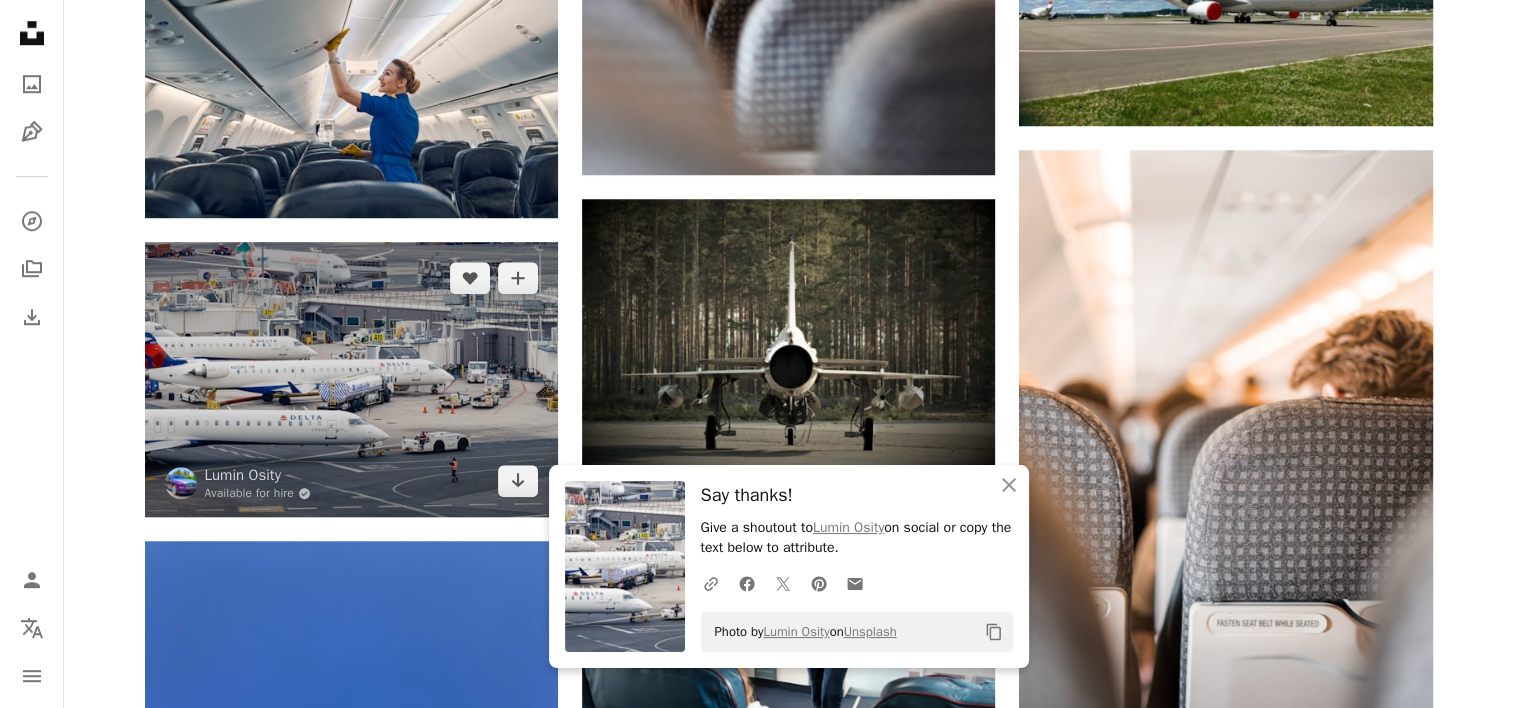 click at bounding box center (351, 379) 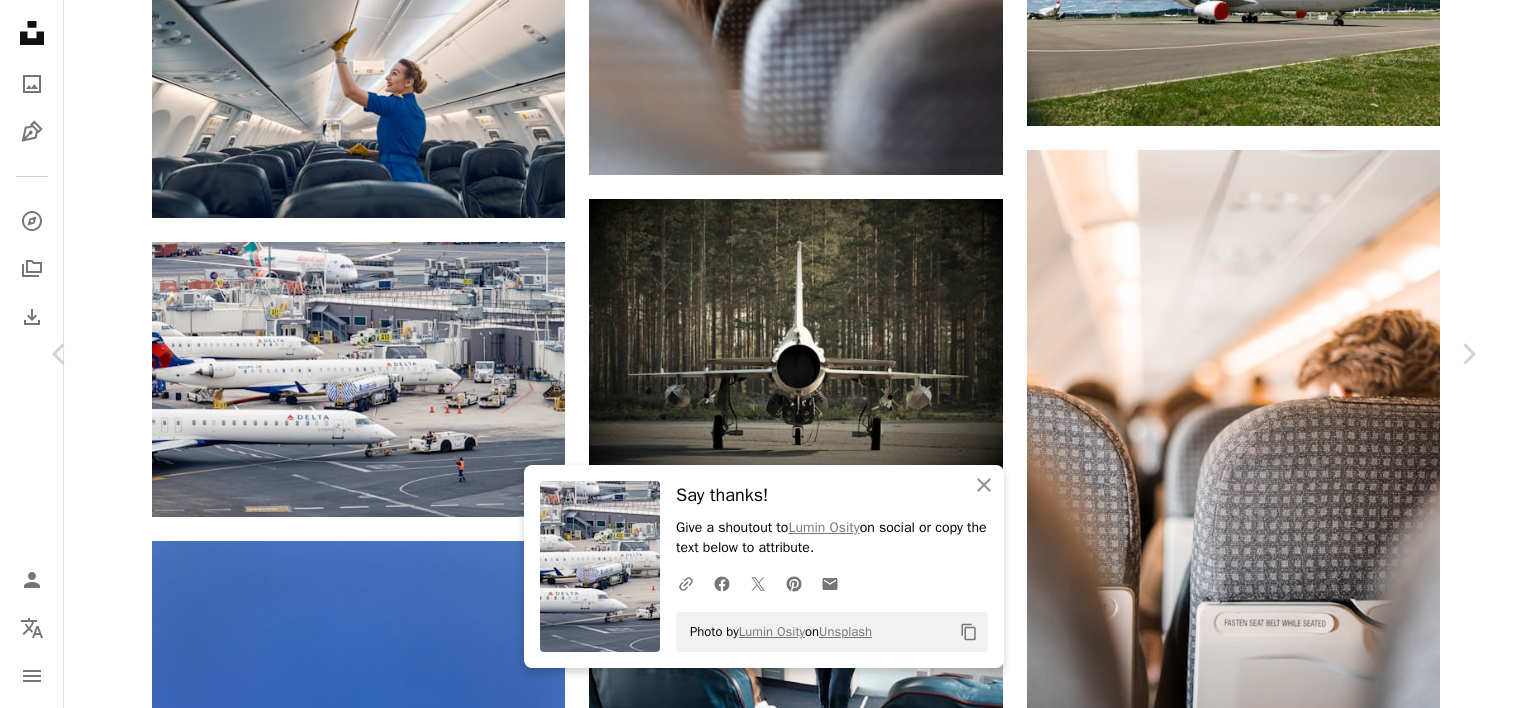 scroll, scrollTop: 2600, scrollLeft: 0, axis: vertical 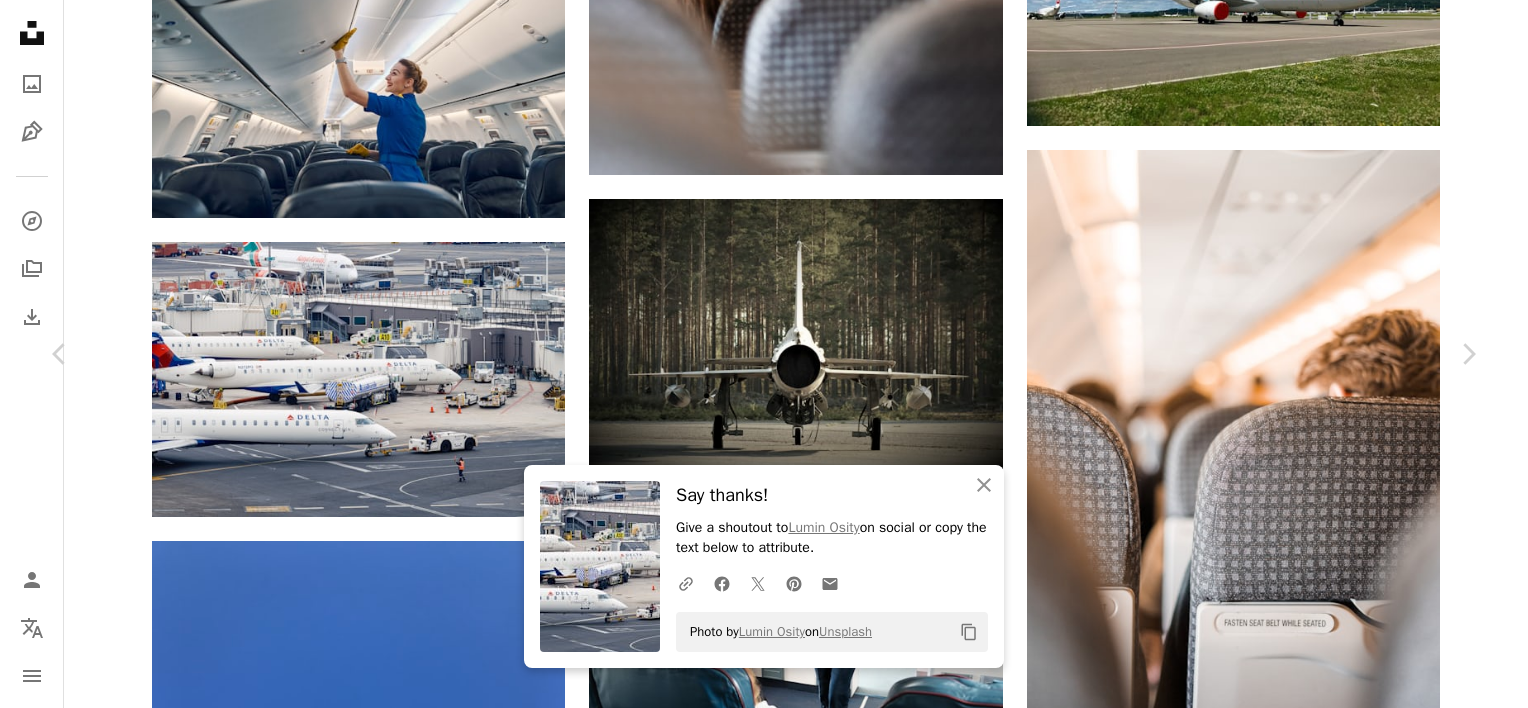 click on "Arrow pointing down" at bounding box center (496, 3126) 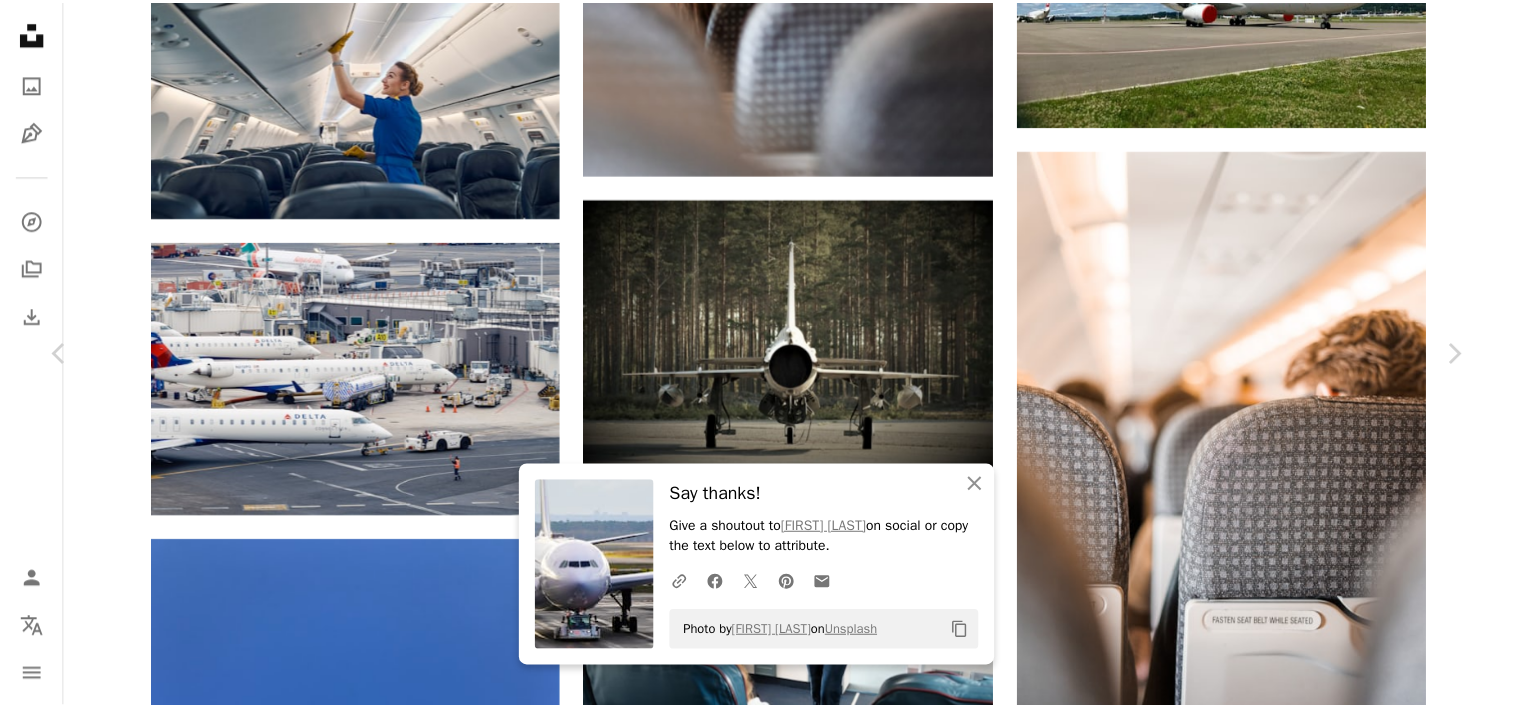 scroll, scrollTop: 2400, scrollLeft: 0, axis: vertical 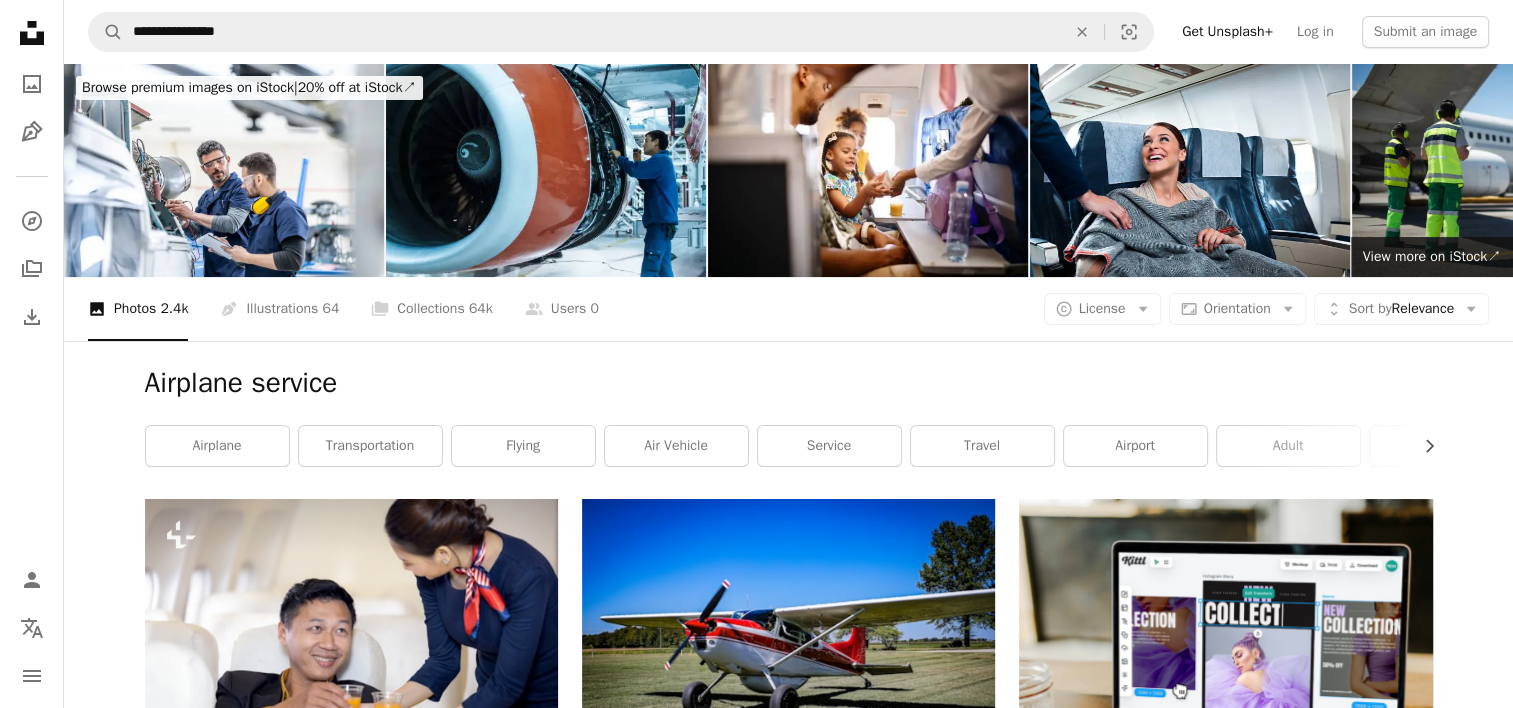 click on "**********" at bounding box center [788, 32] 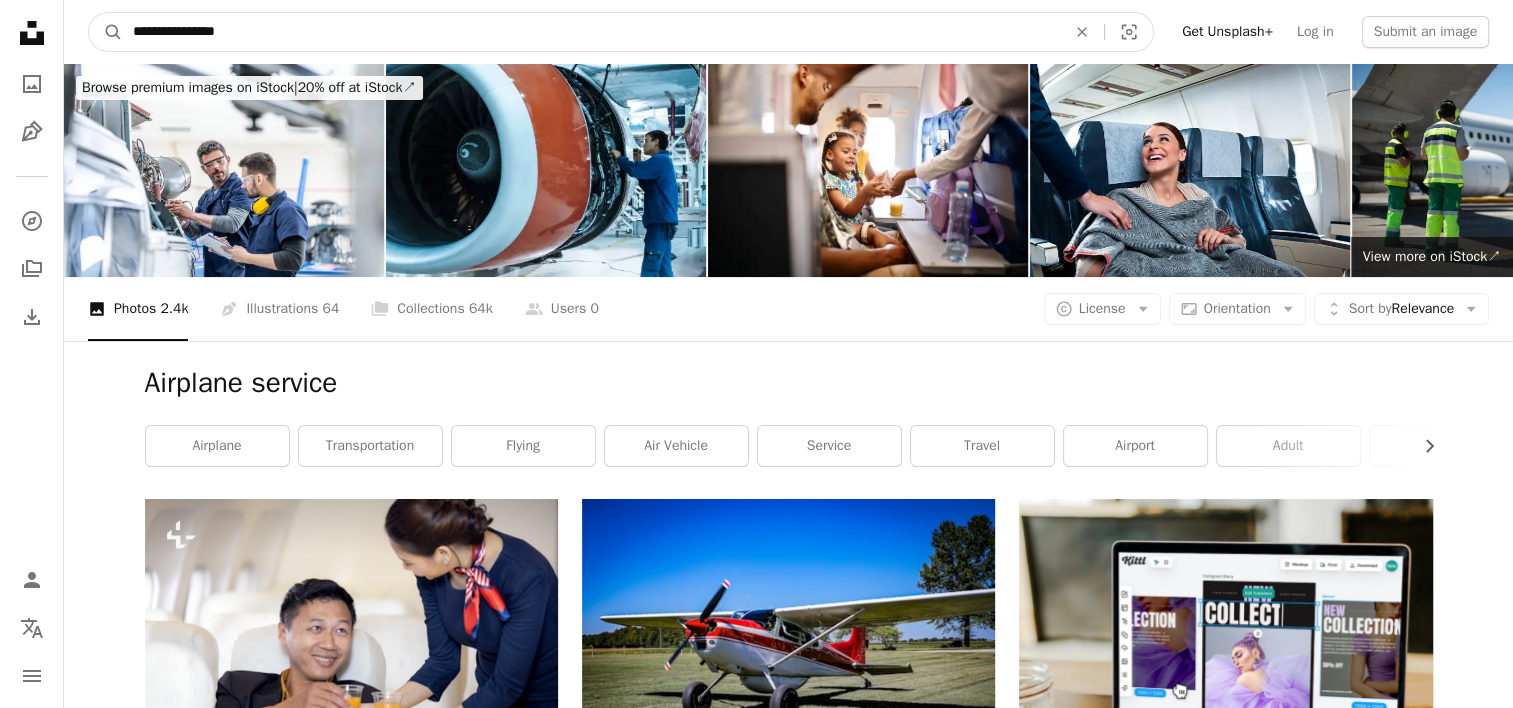 drag, startPoint x: 282, startPoint y: 32, endPoint x: -4, endPoint y: 8, distance: 287.00522 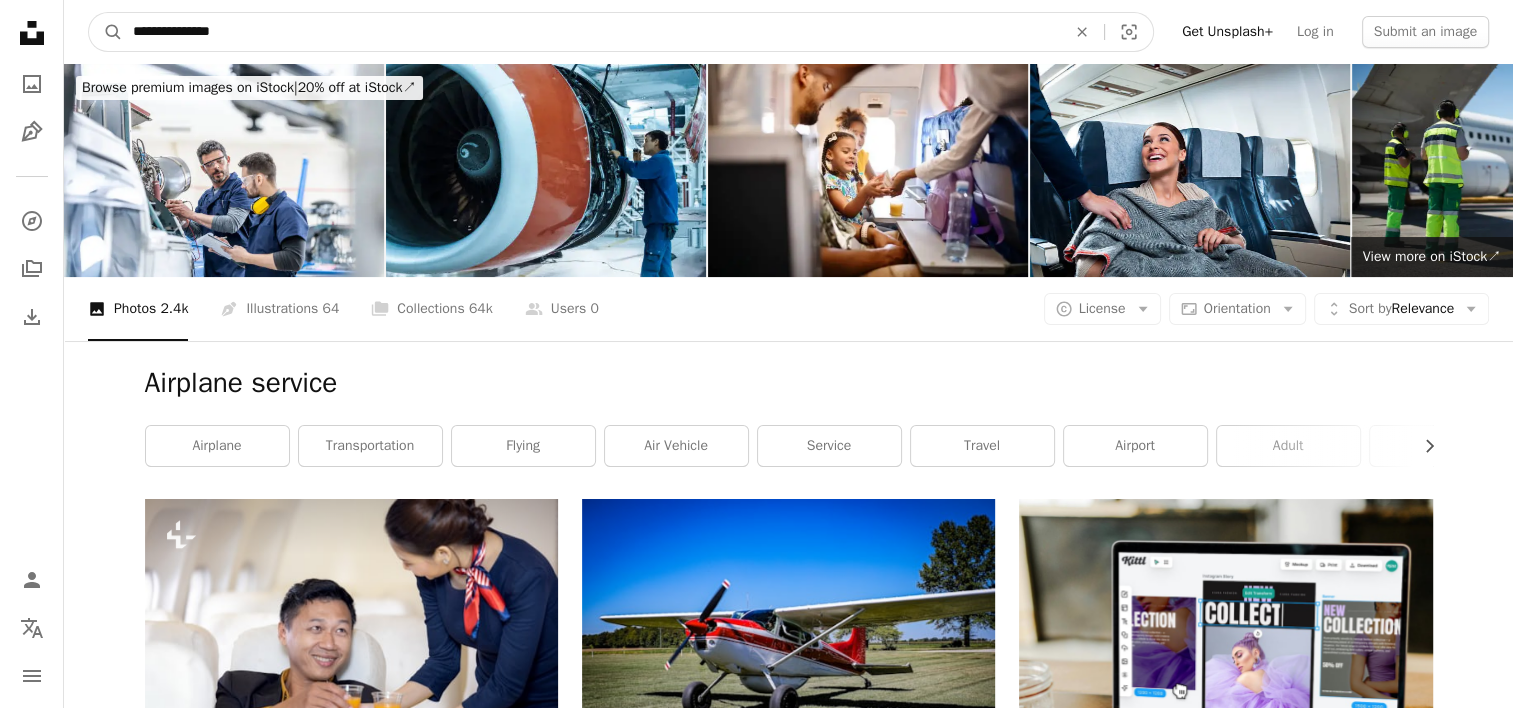 type on "**********" 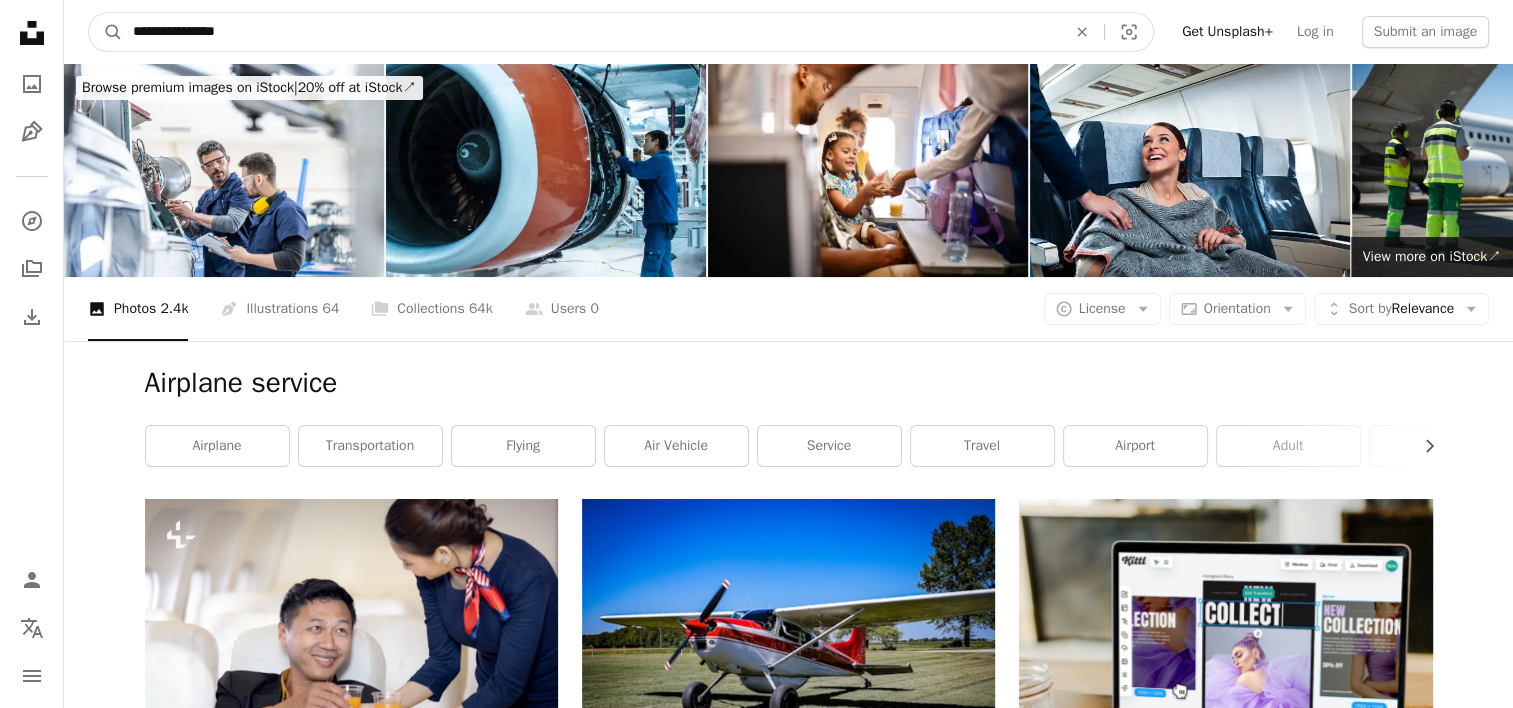 click on "A magnifying glass" at bounding box center (106, 32) 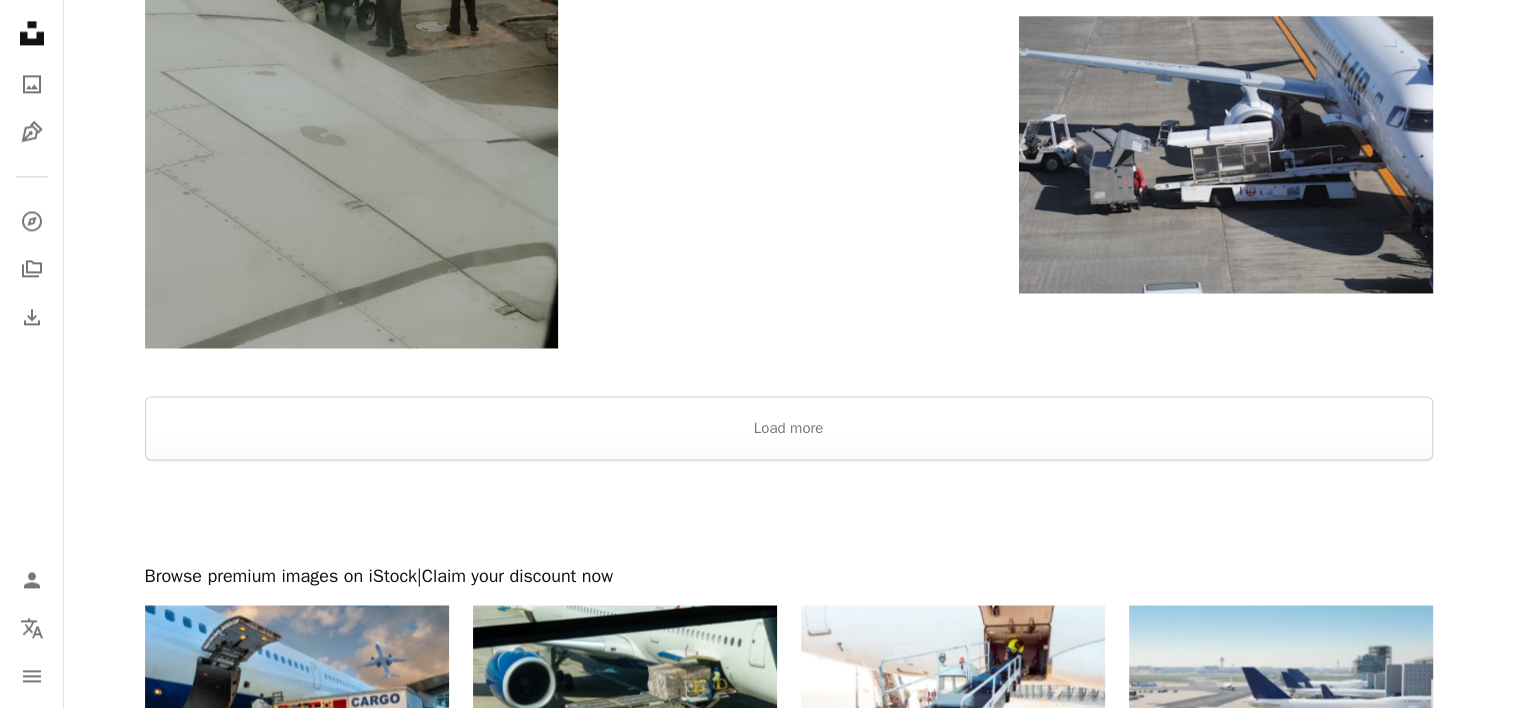 scroll, scrollTop: 2848, scrollLeft: 0, axis: vertical 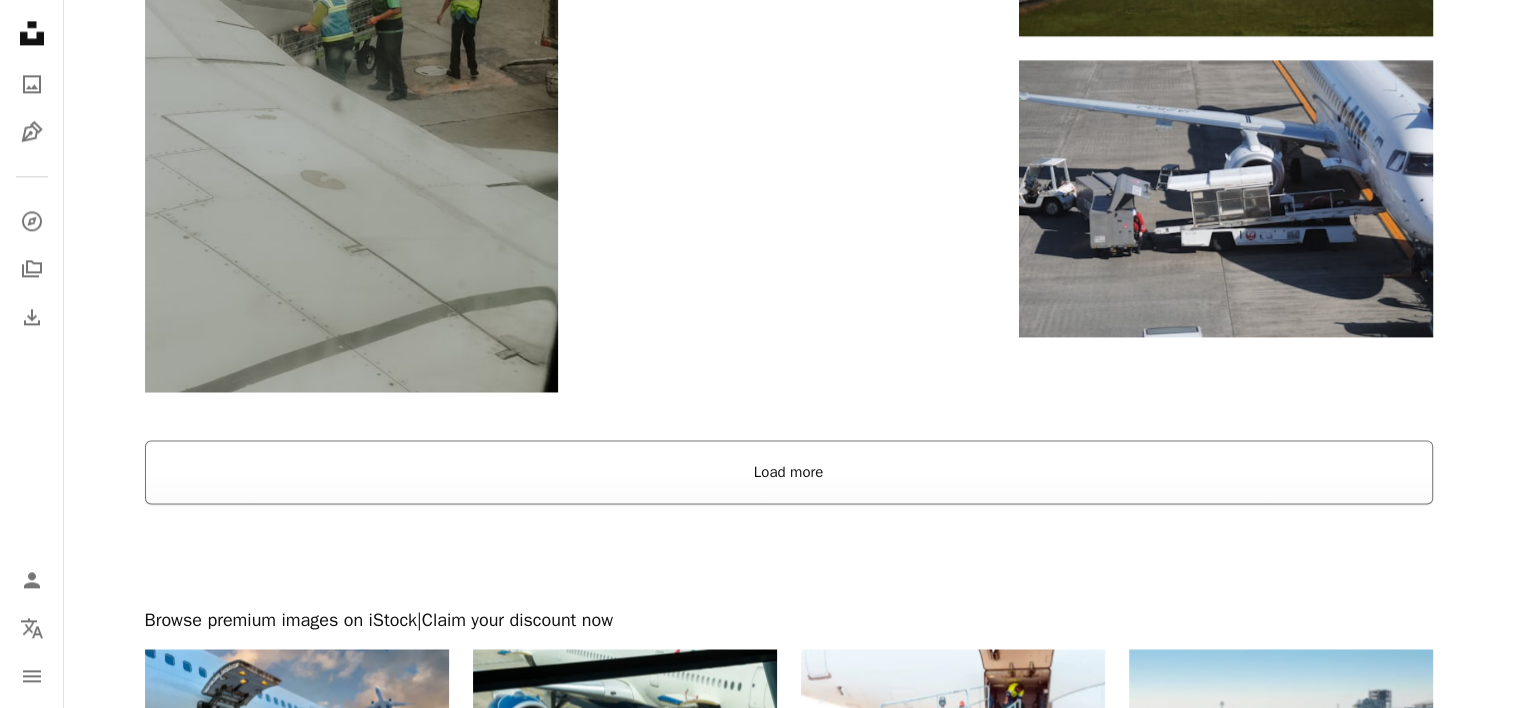 click on "Load more" at bounding box center [789, 472] 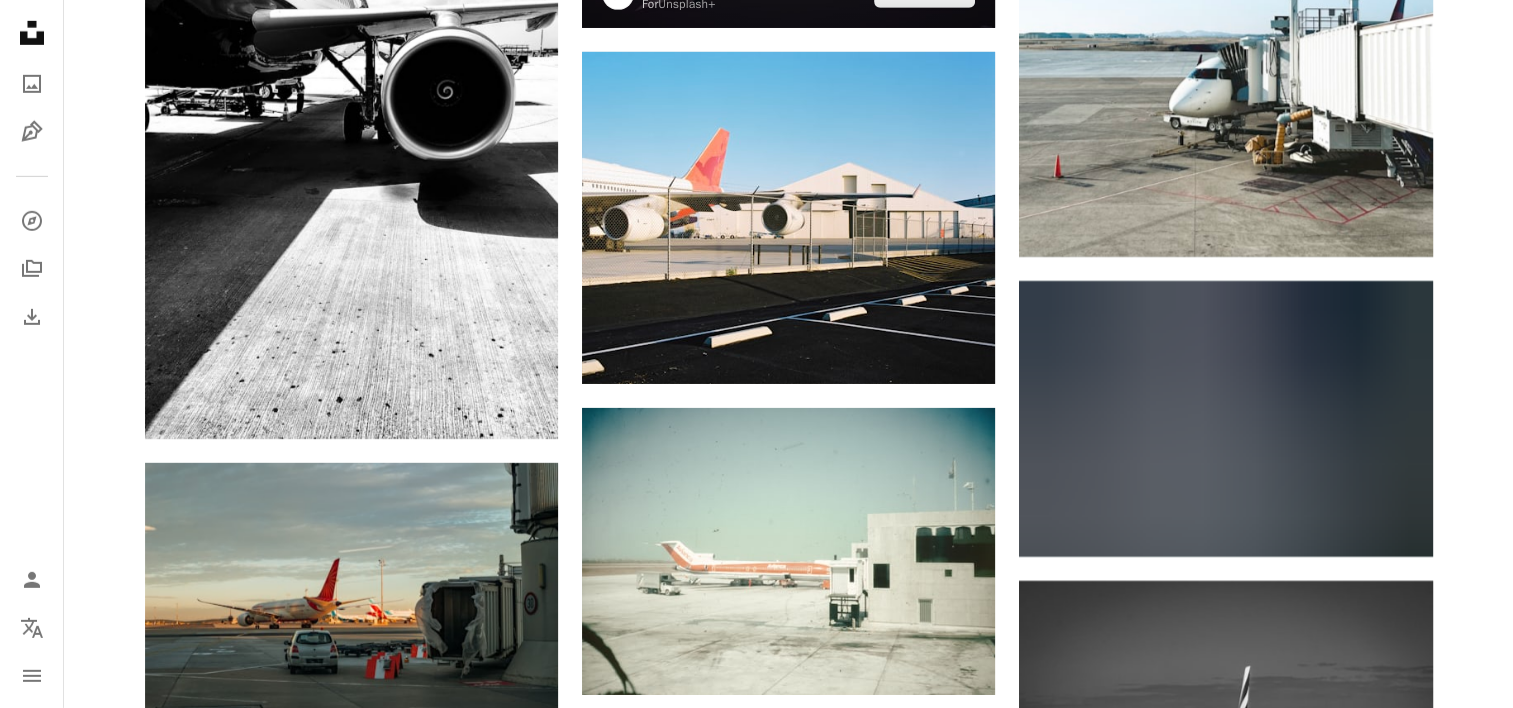scroll, scrollTop: 6448, scrollLeft: 0, axis: vertical 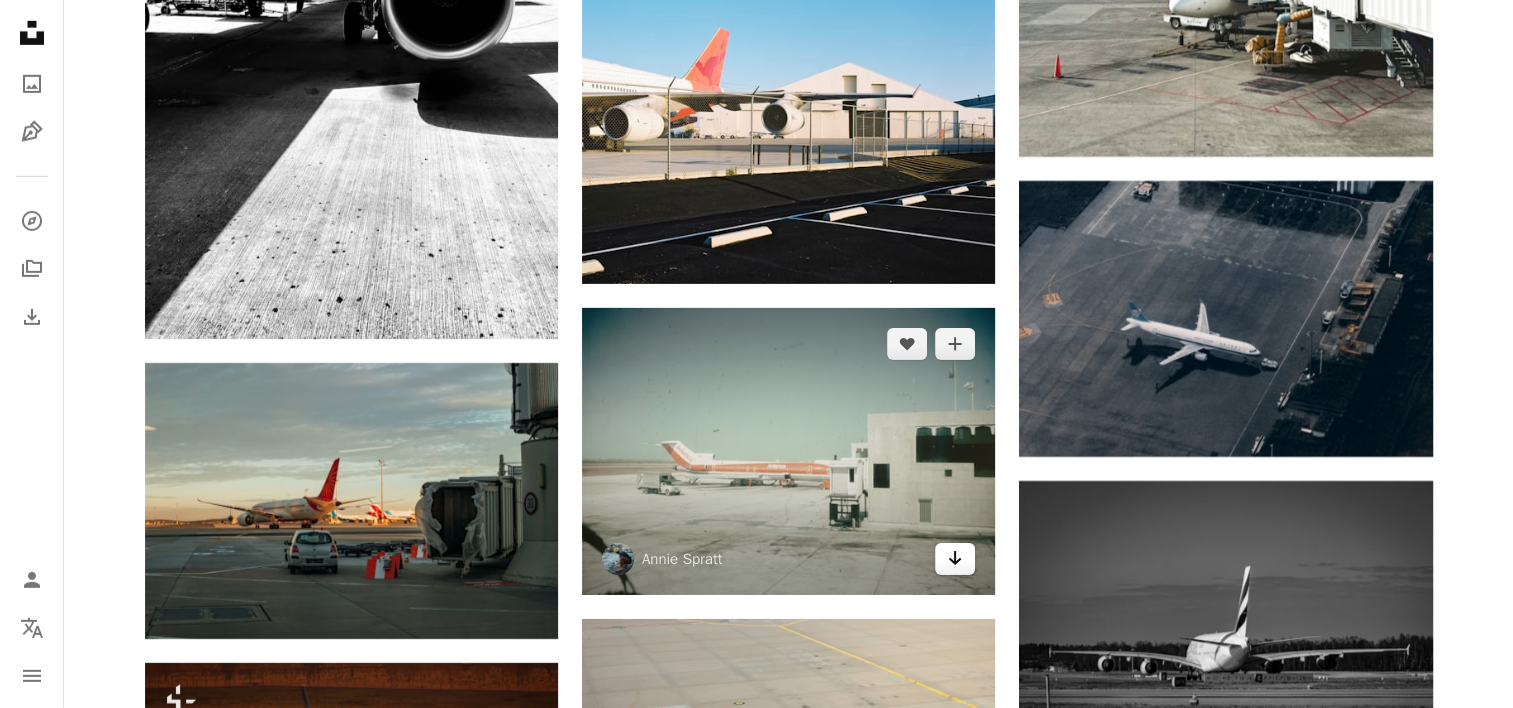 click on "Arrow pointing down" 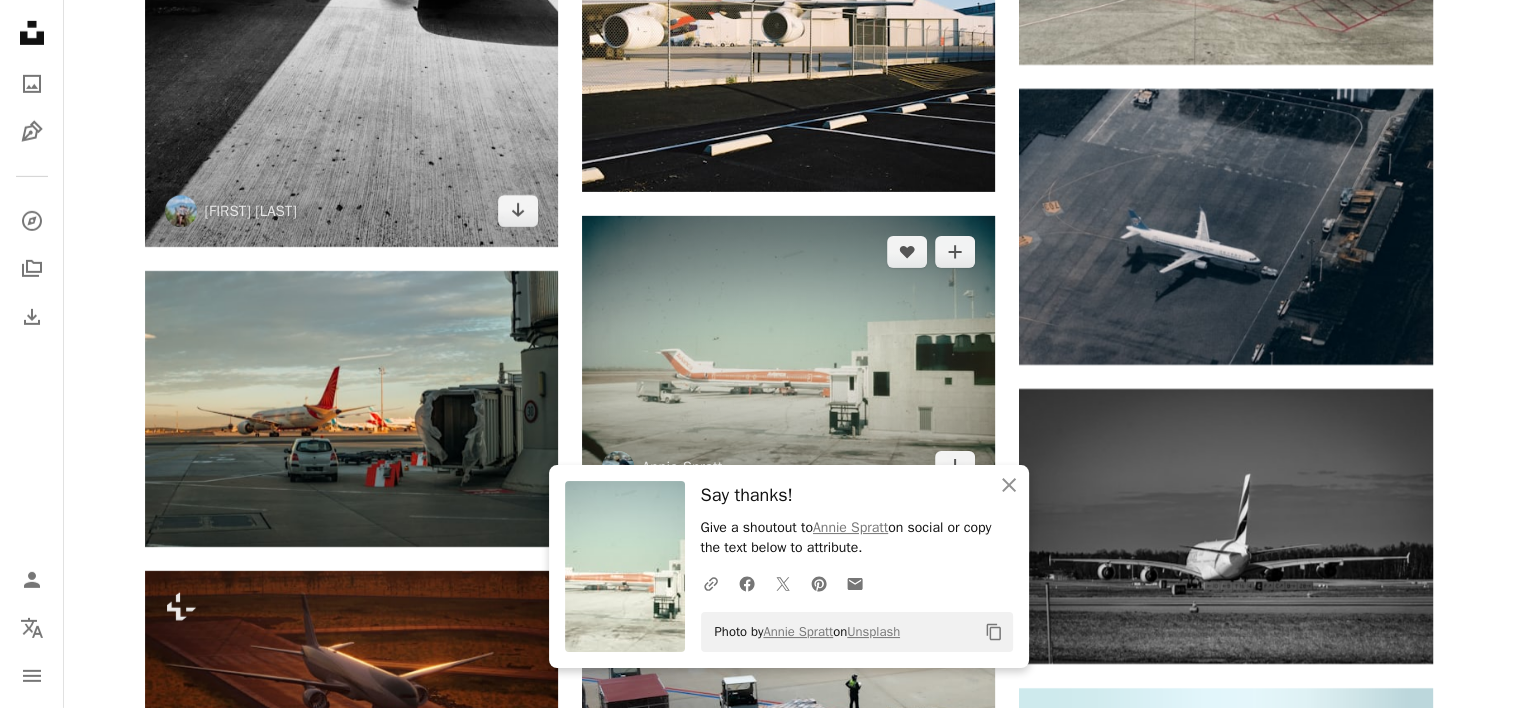 scroll, scrollTop: 6548, scrollLeft: 0, axis: vertical 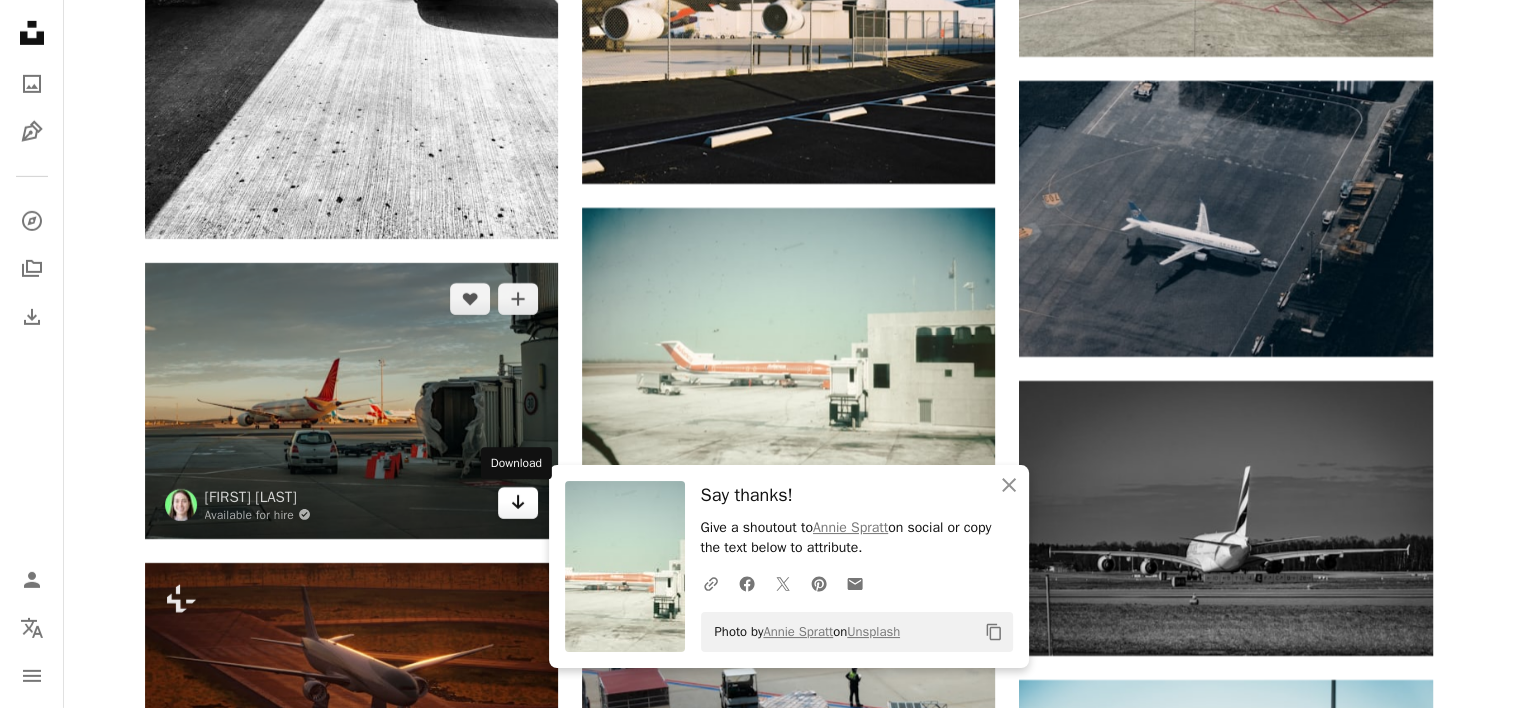 click on "Arrow pointing down" at bounding box center [518, 503] 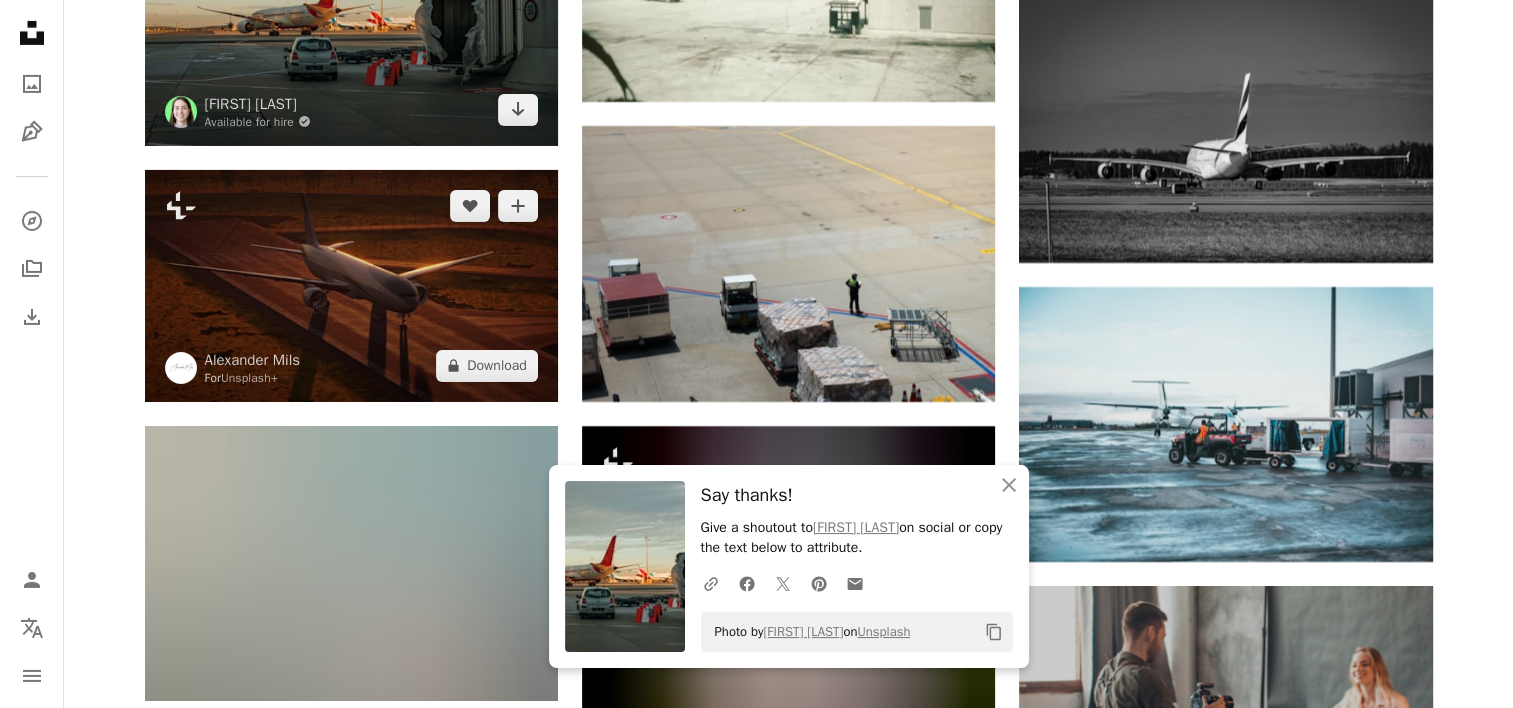 scroll, scrollTop: 6948, scrollLeft: 0, axis: vertical 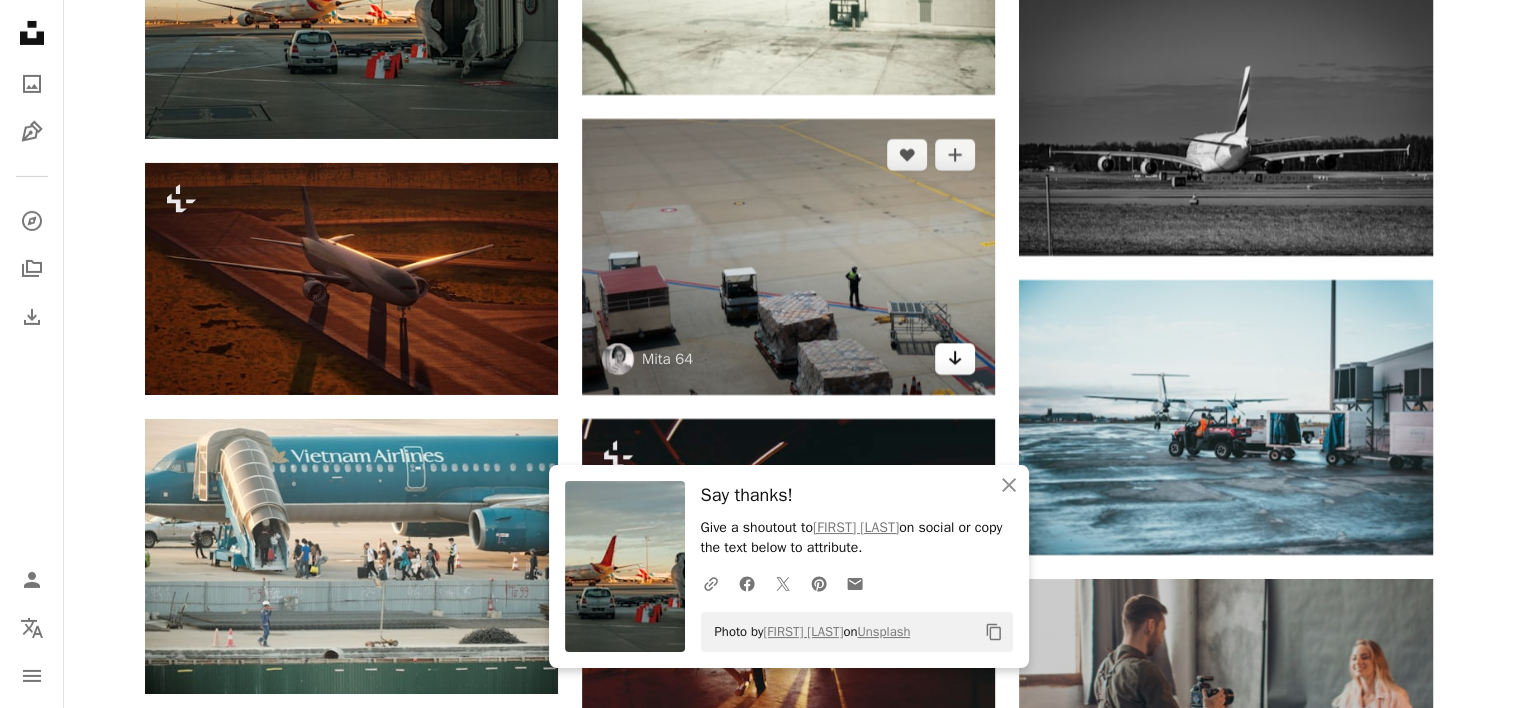 click on "Arrow pointing down" at bounding box center (955, 359) 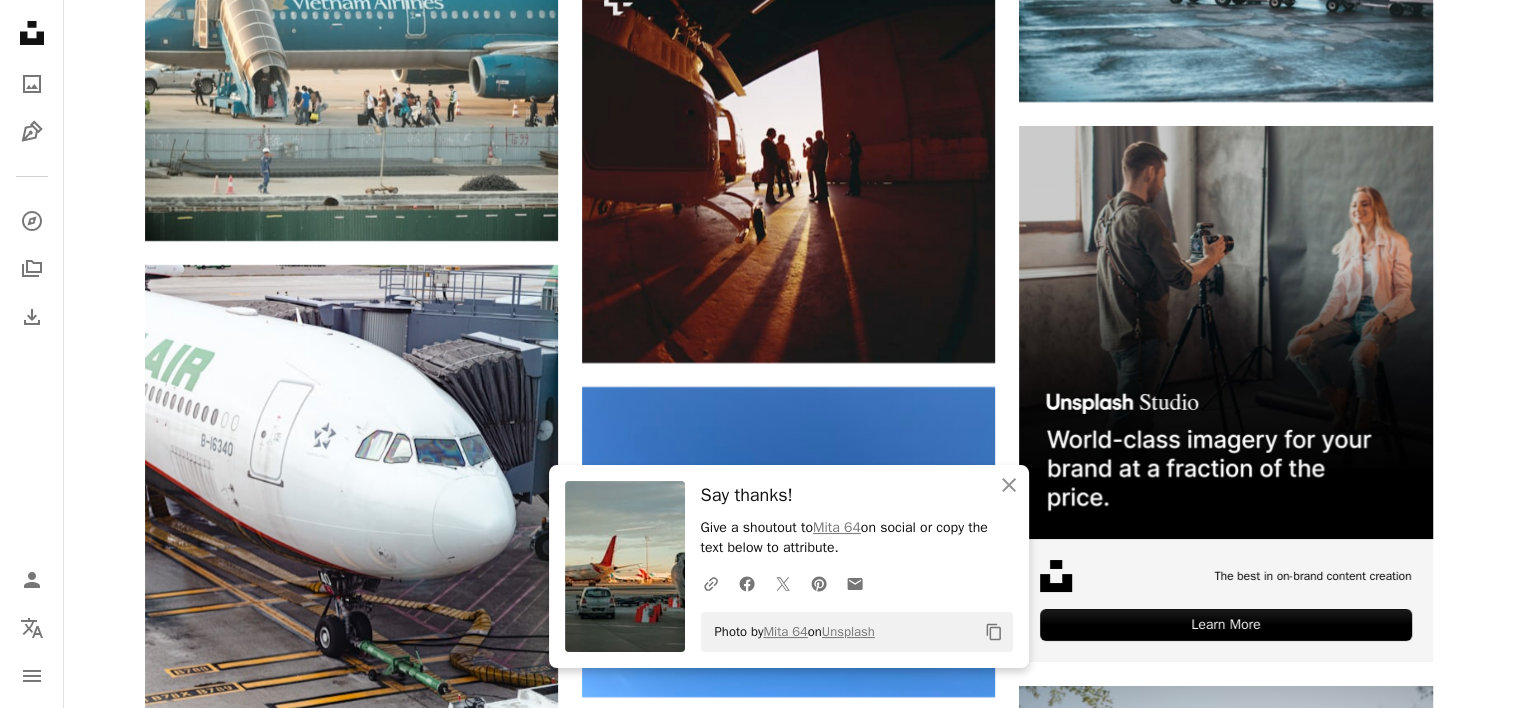 scroll, scrollTop: 7448, scrollLeft: 0, axis: vertical 